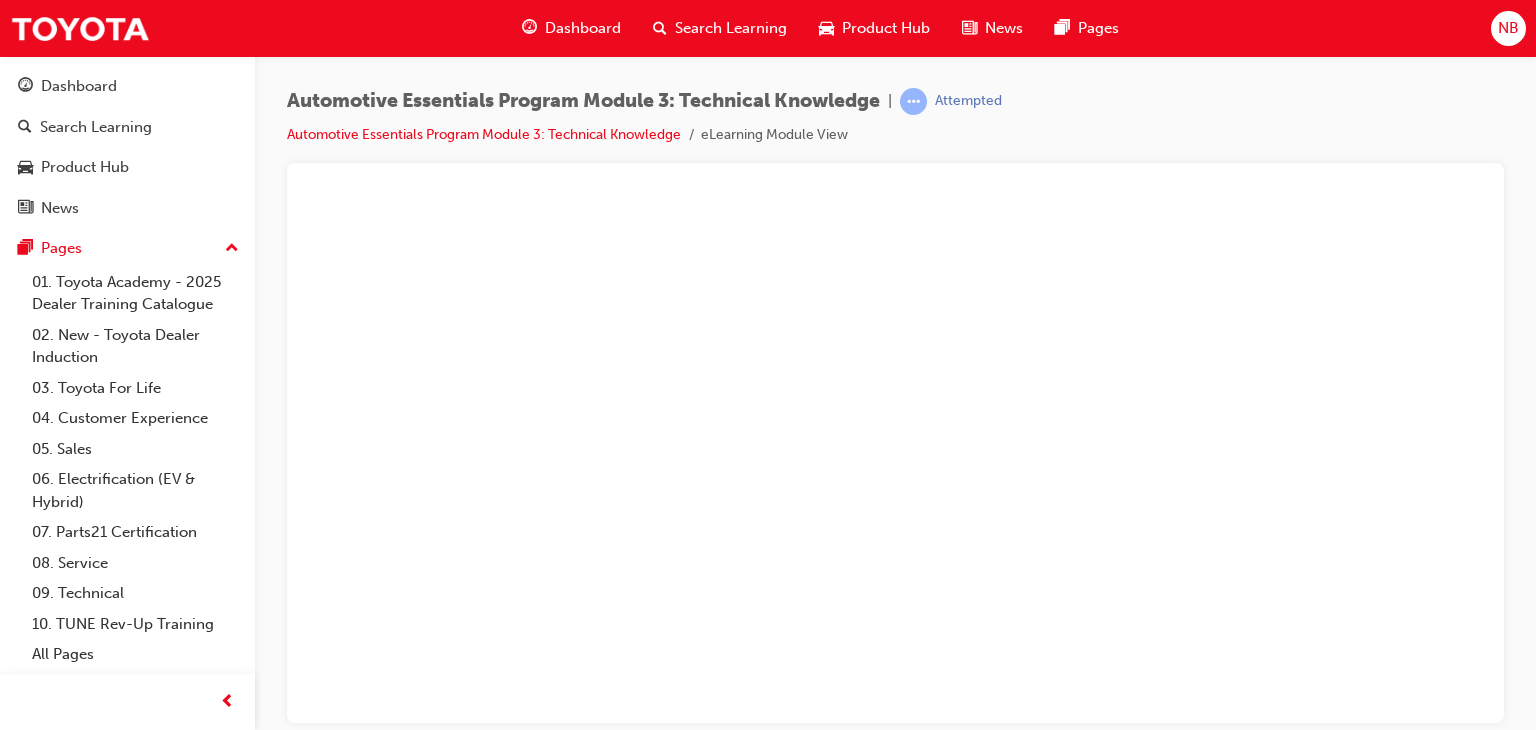 scroll, scrollTop: 0, scrollLeft: 0, axis: both 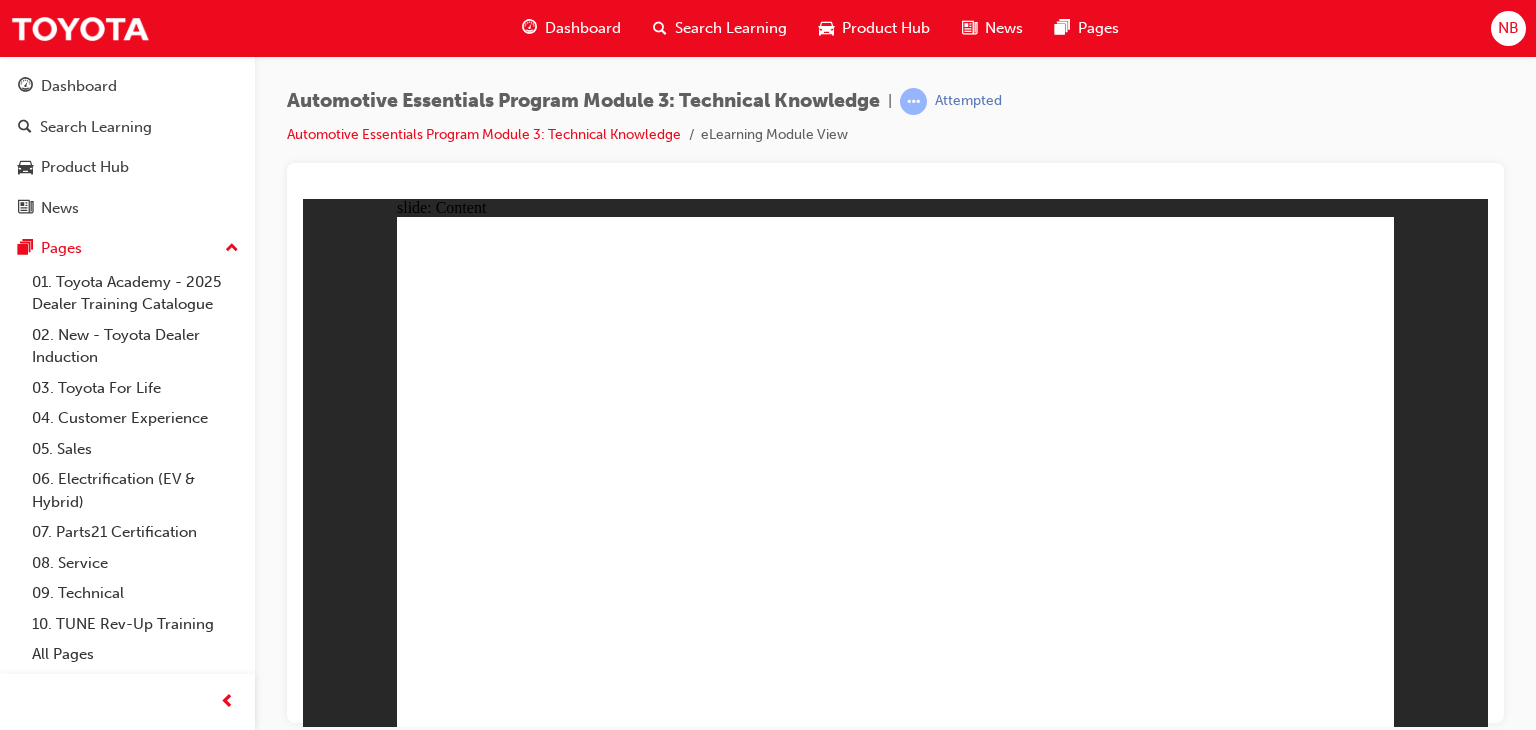 click 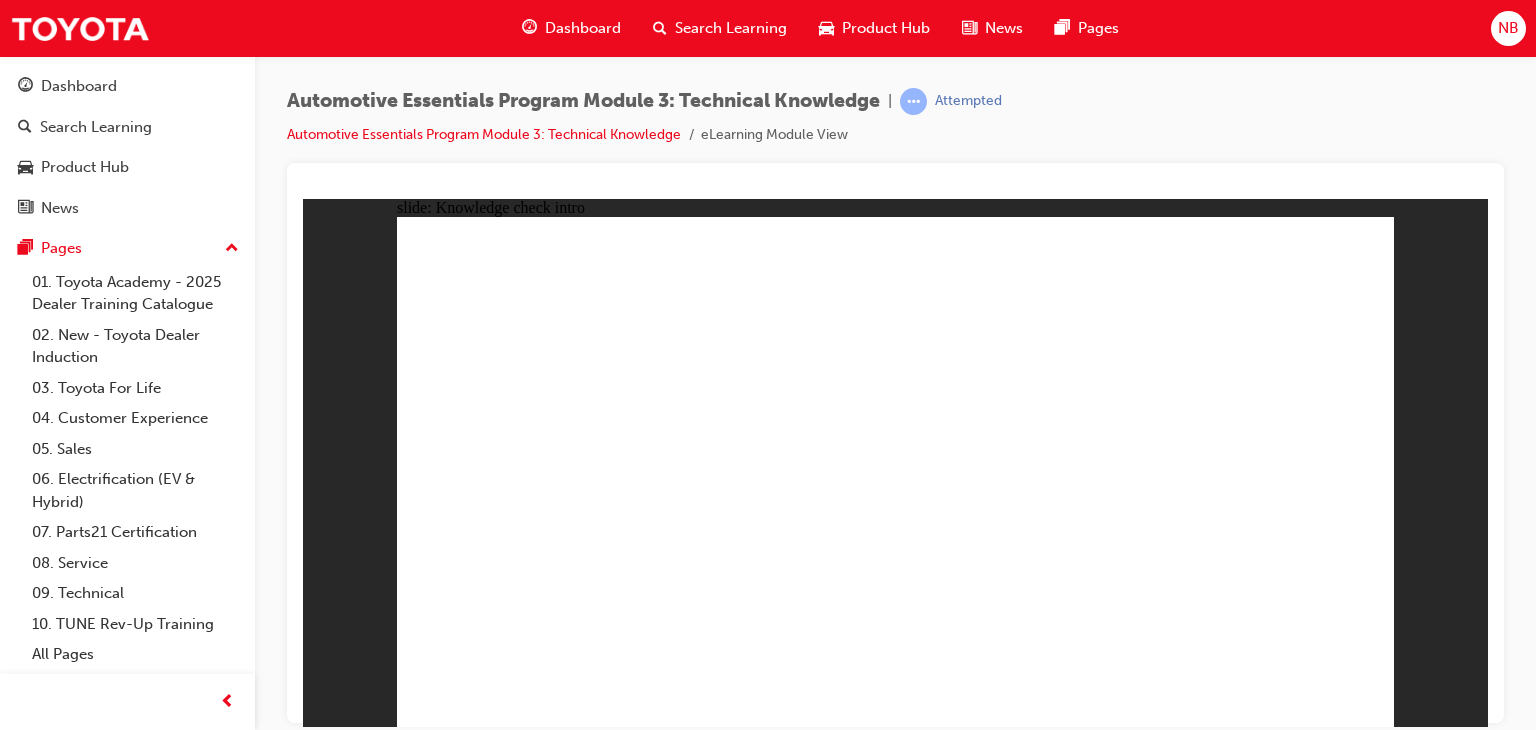 click 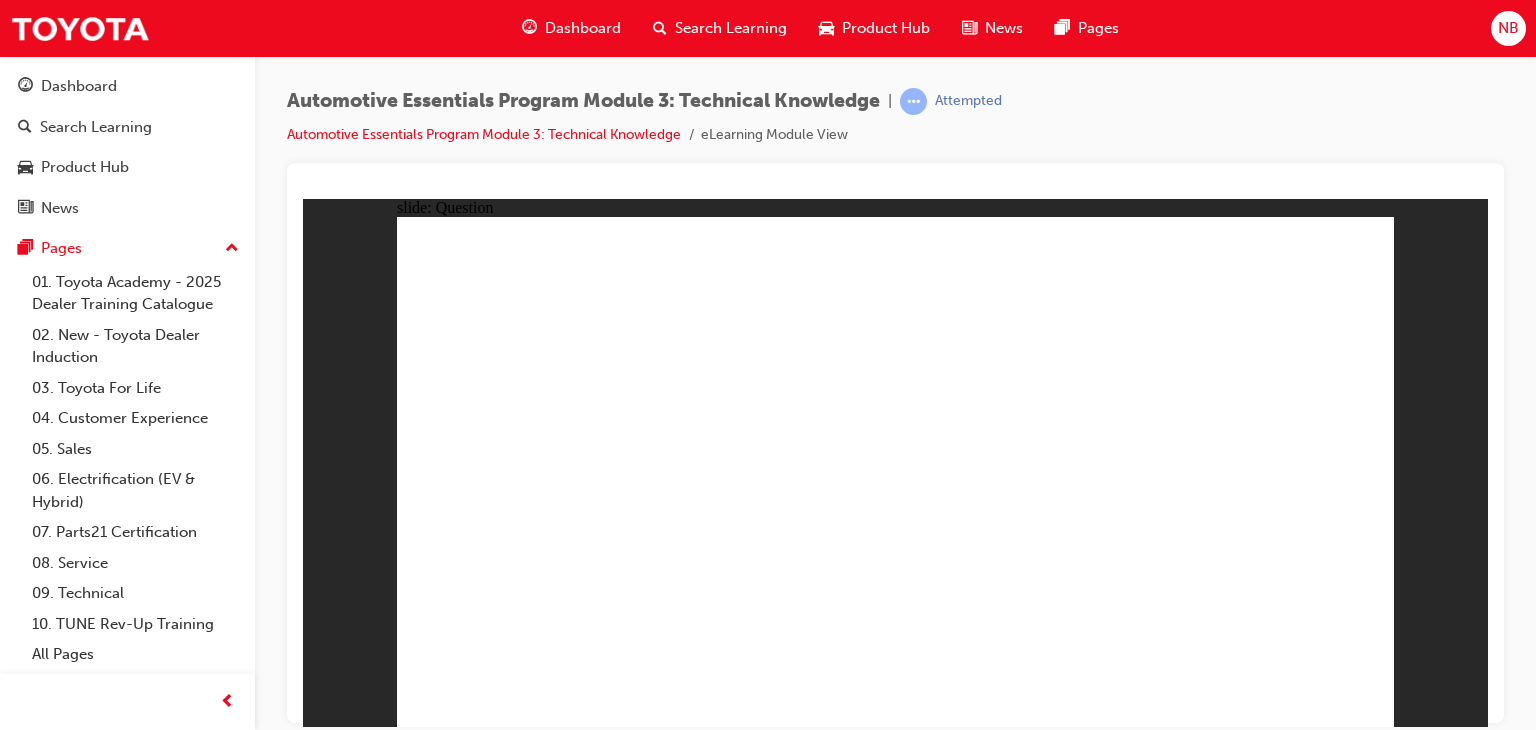 click 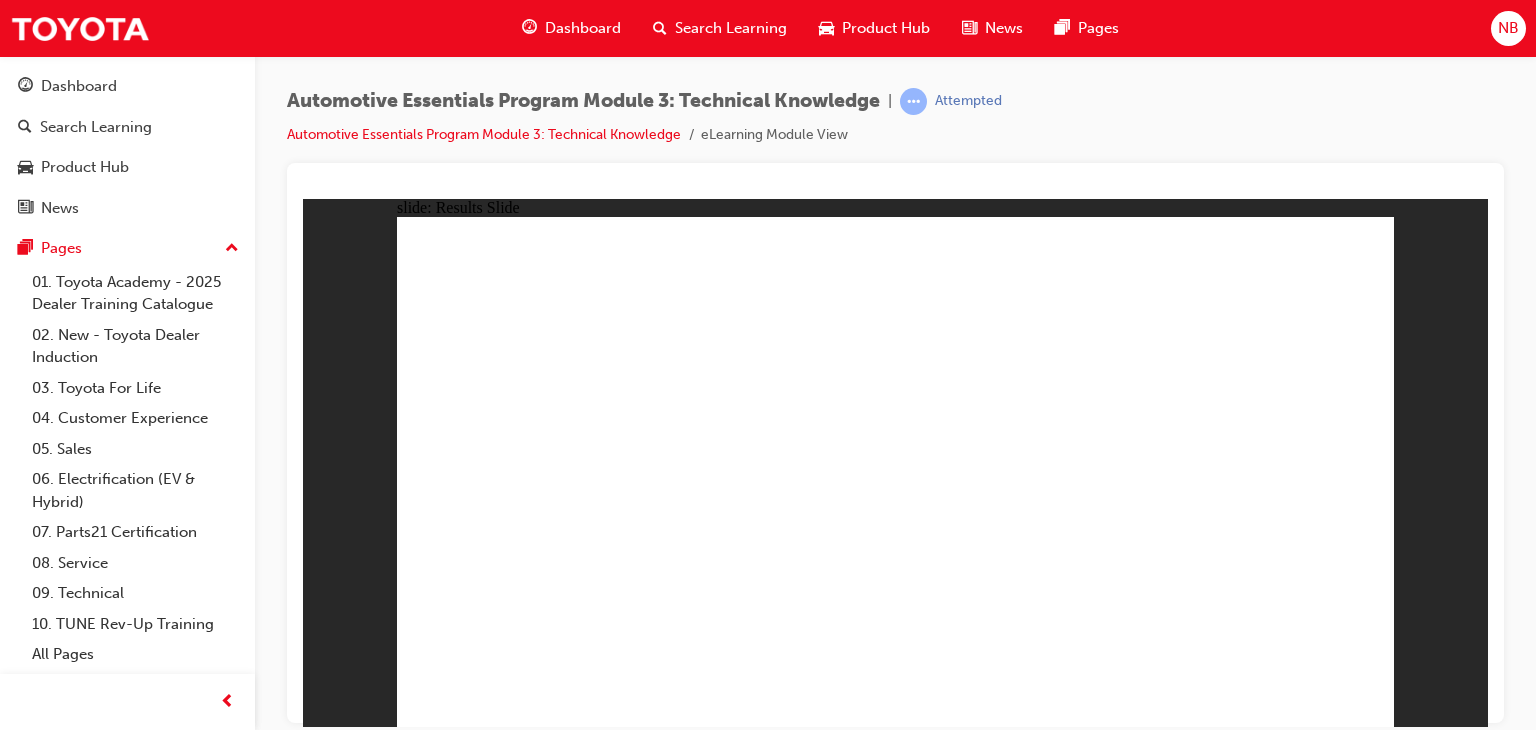 click 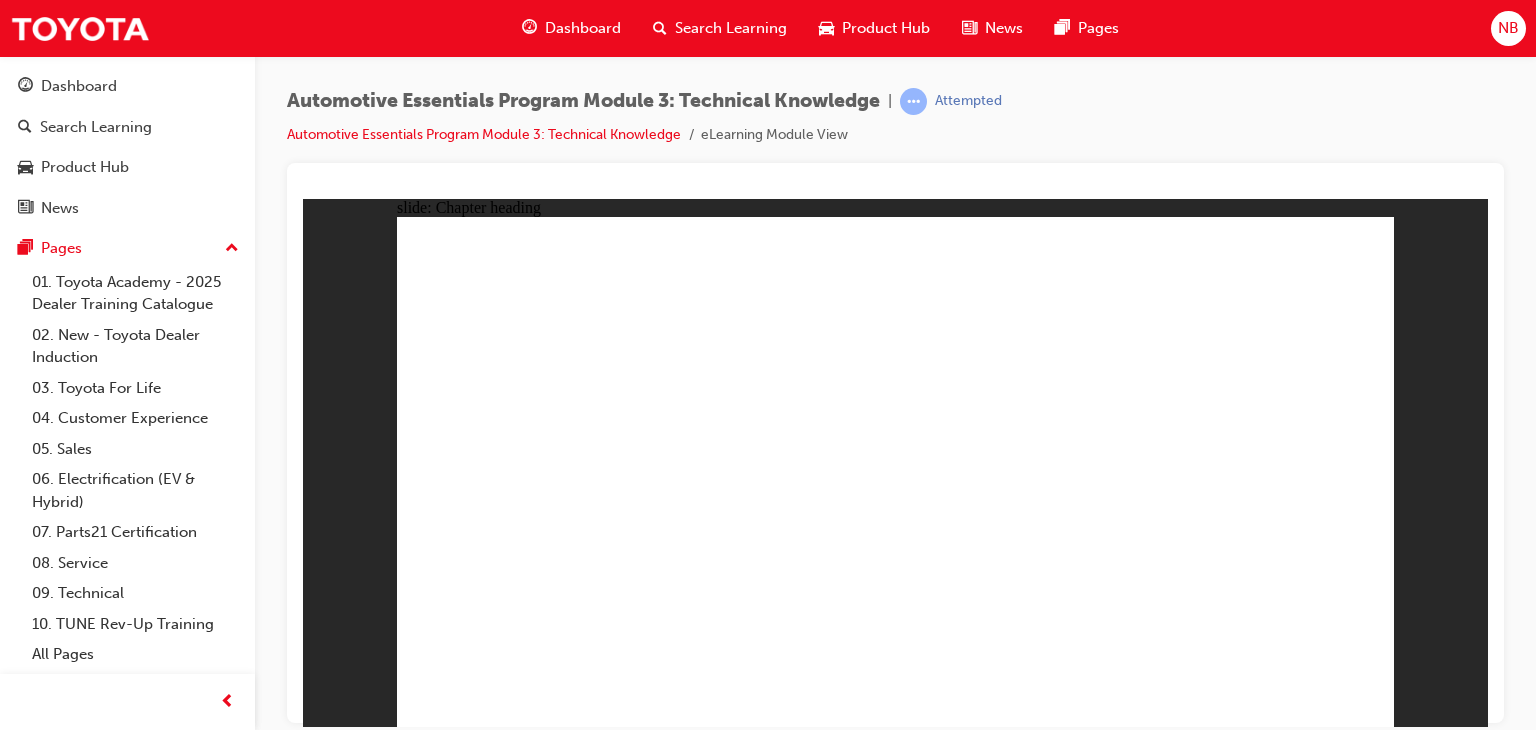 click 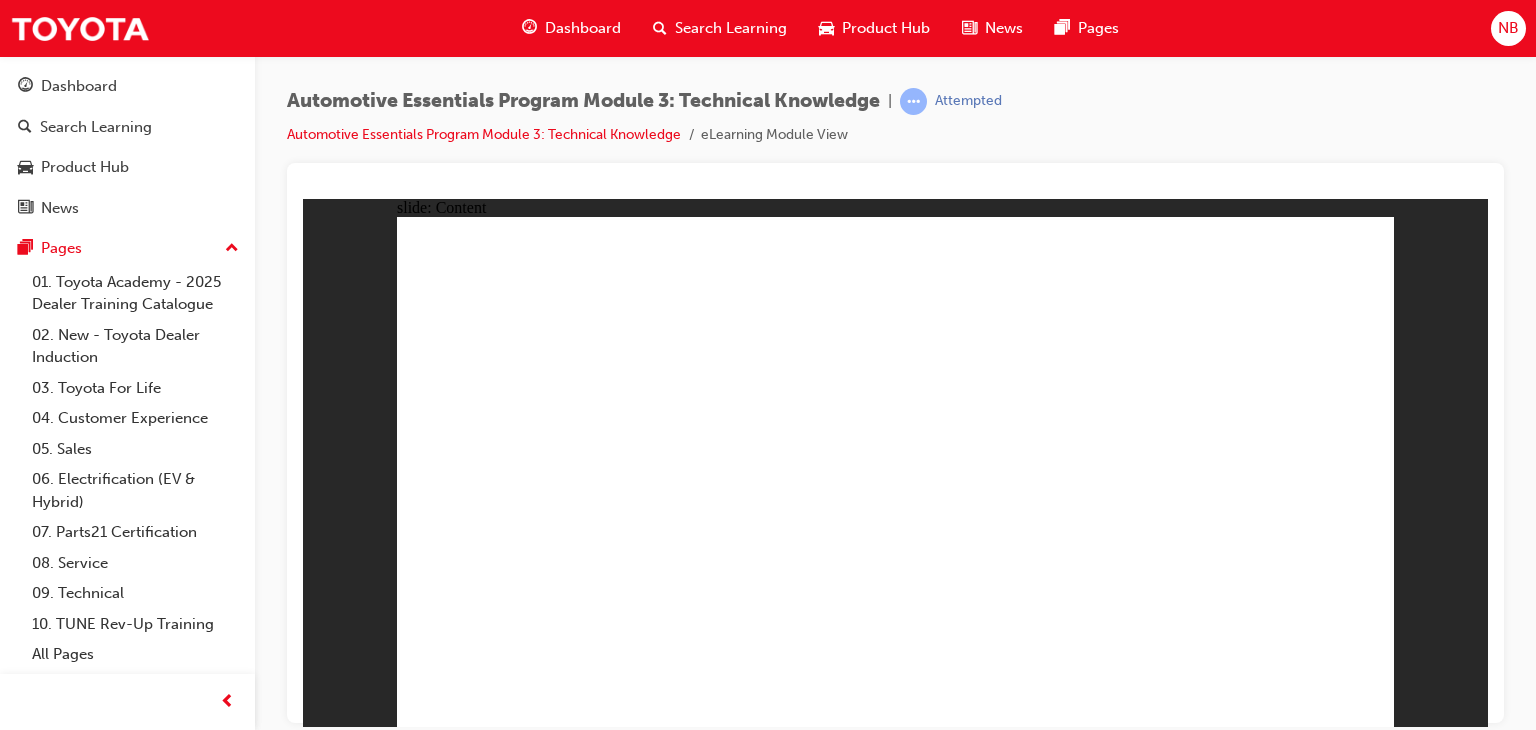 click 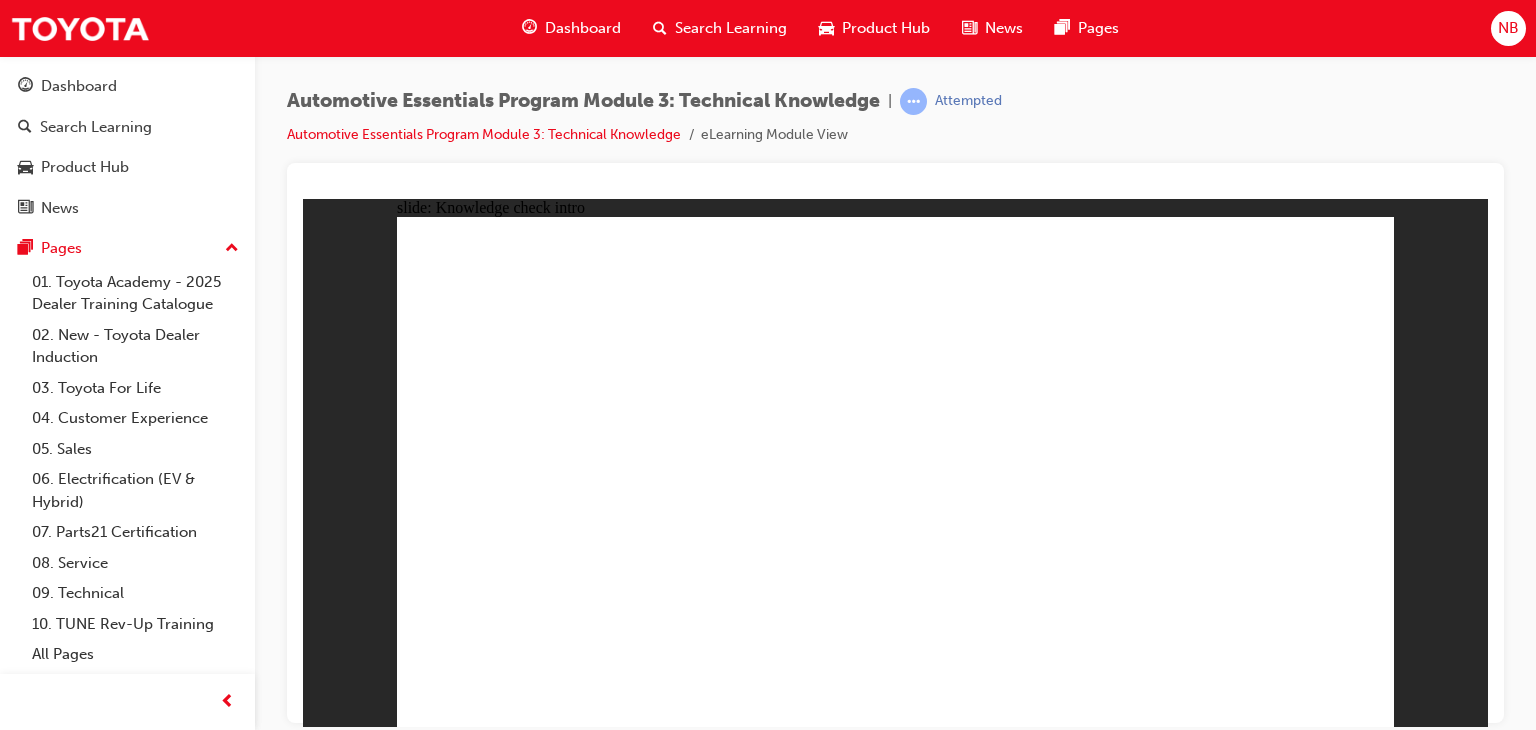 click 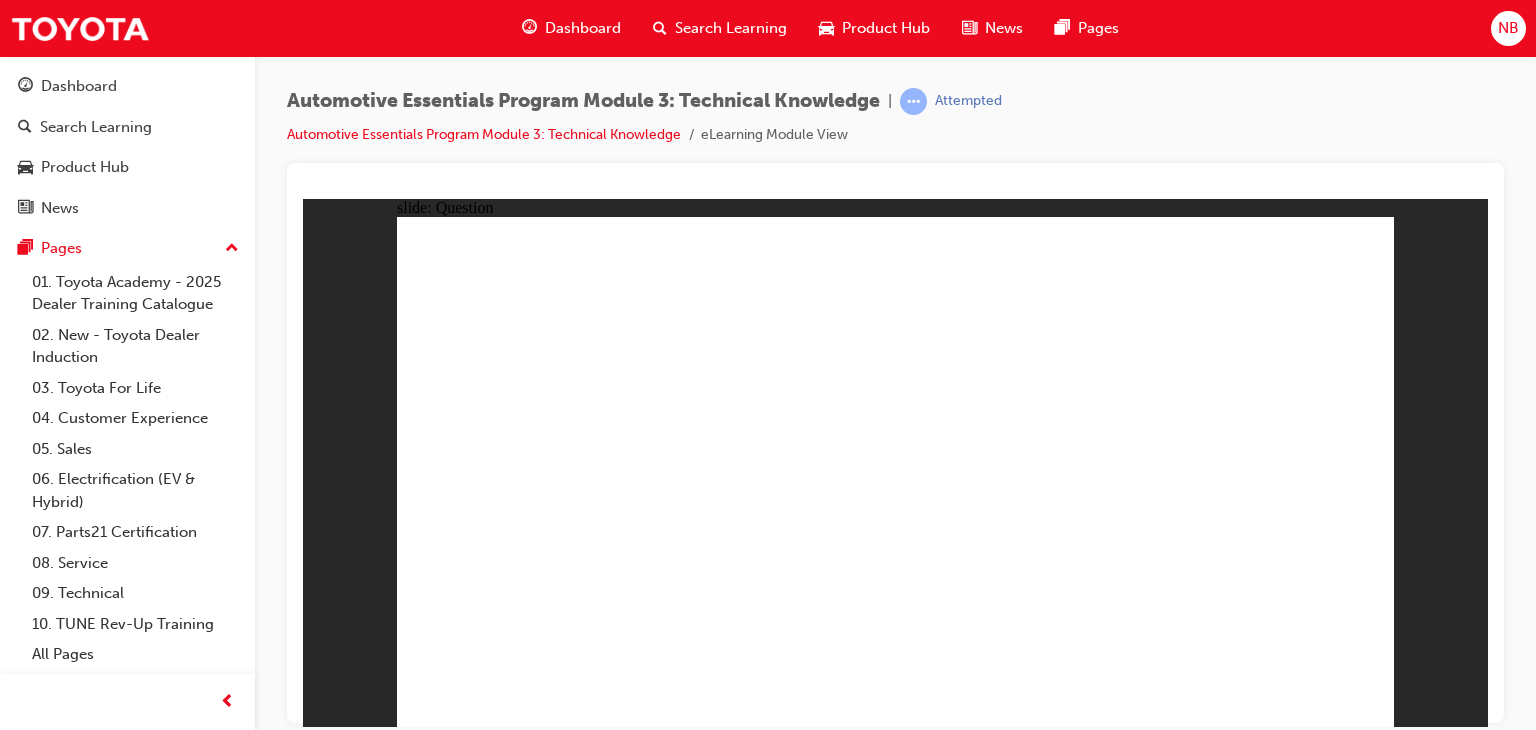 click 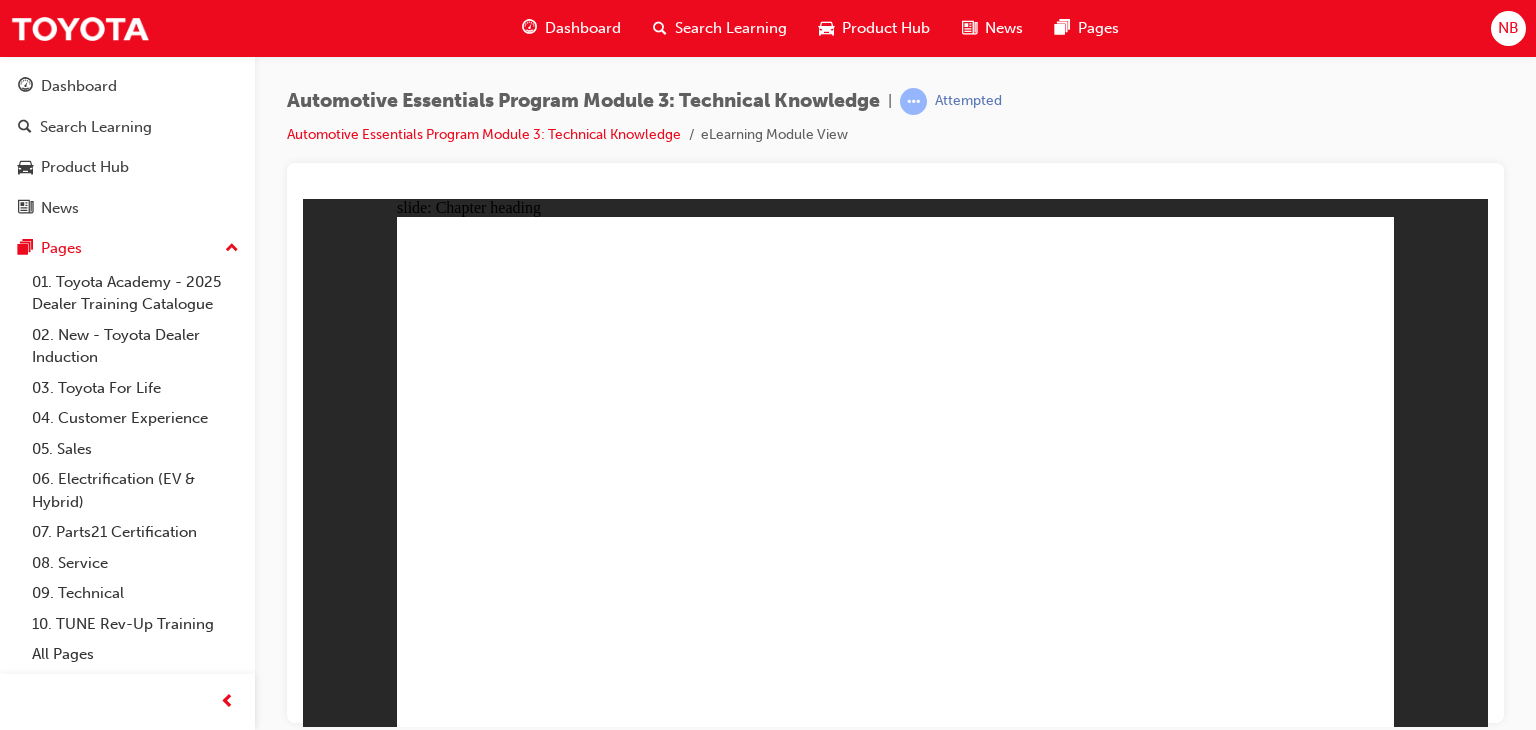 click 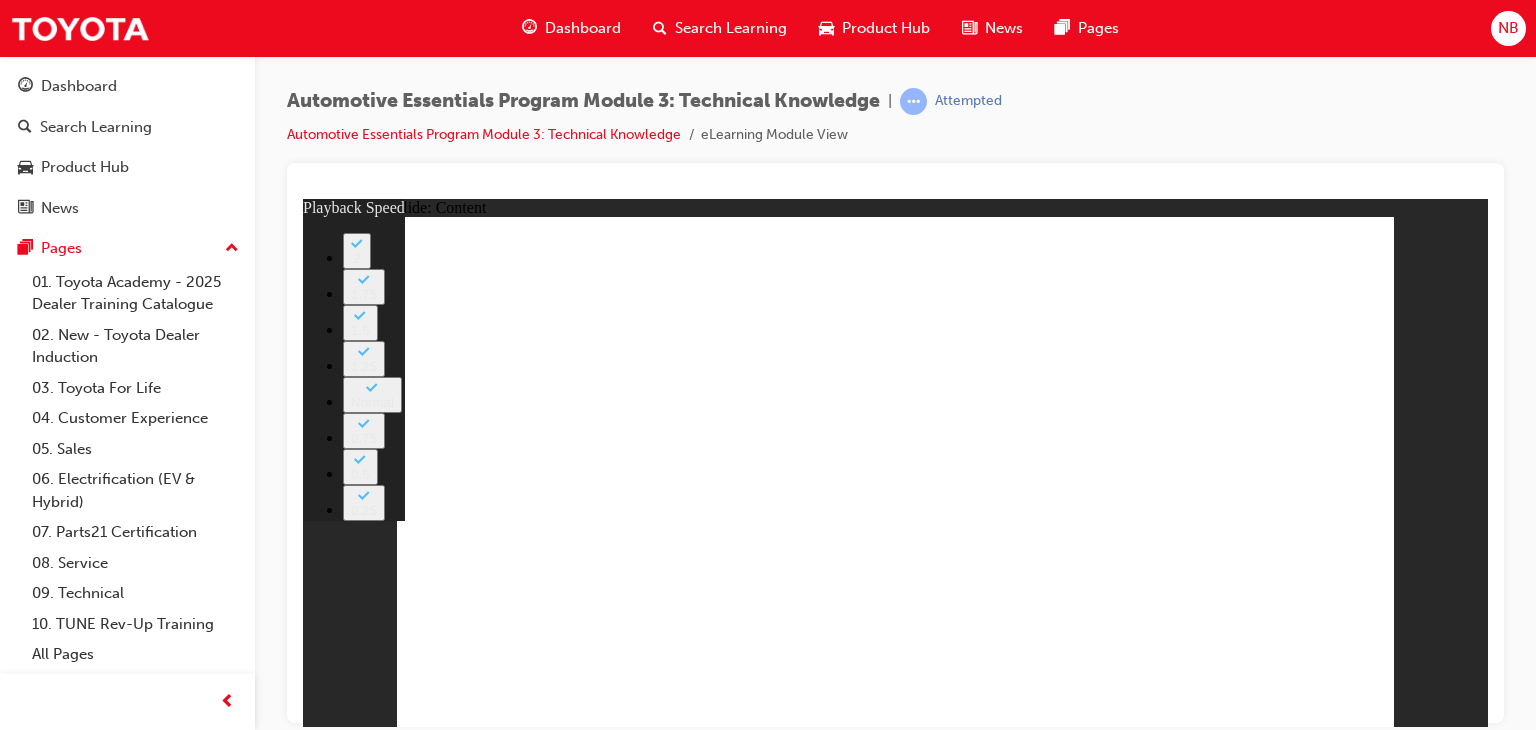 type on "227" 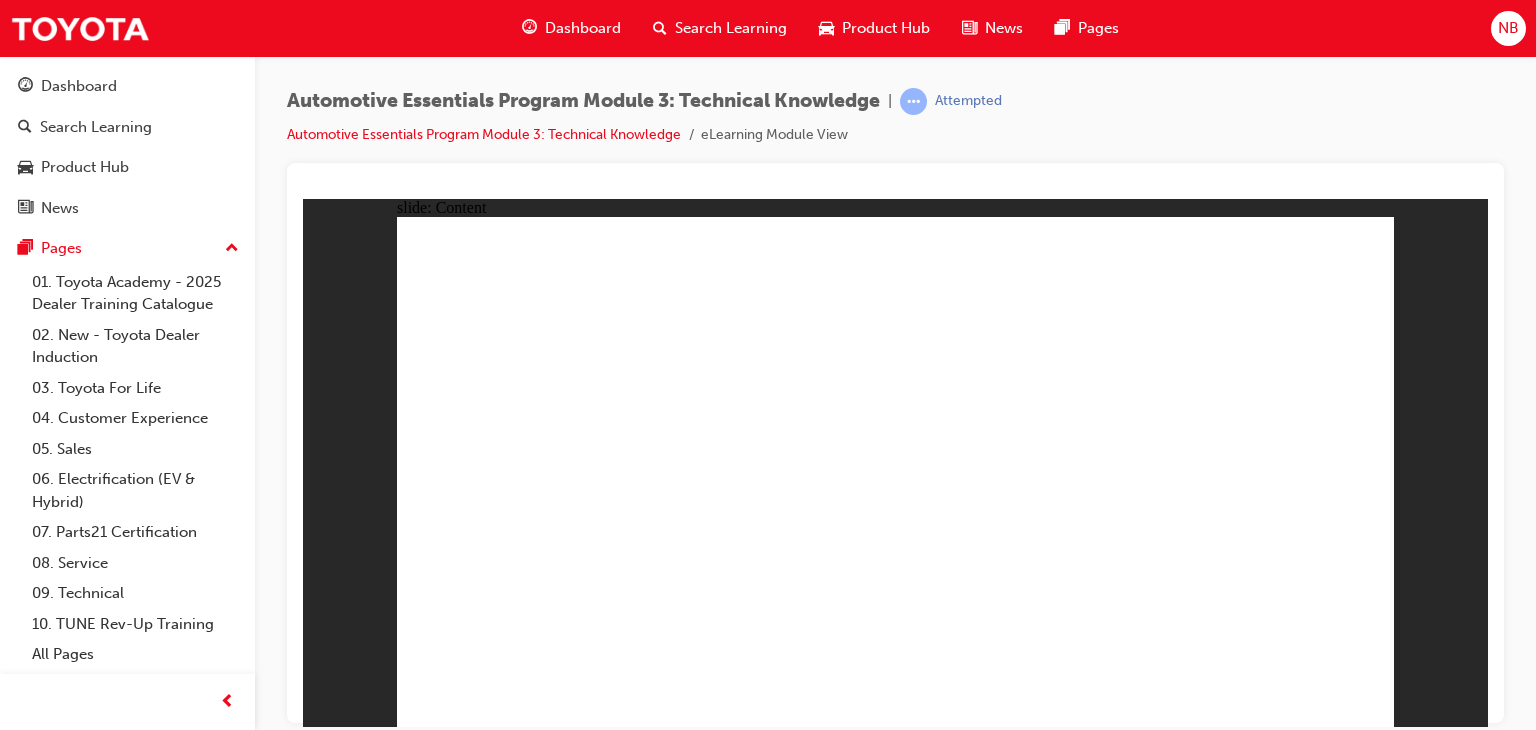 click 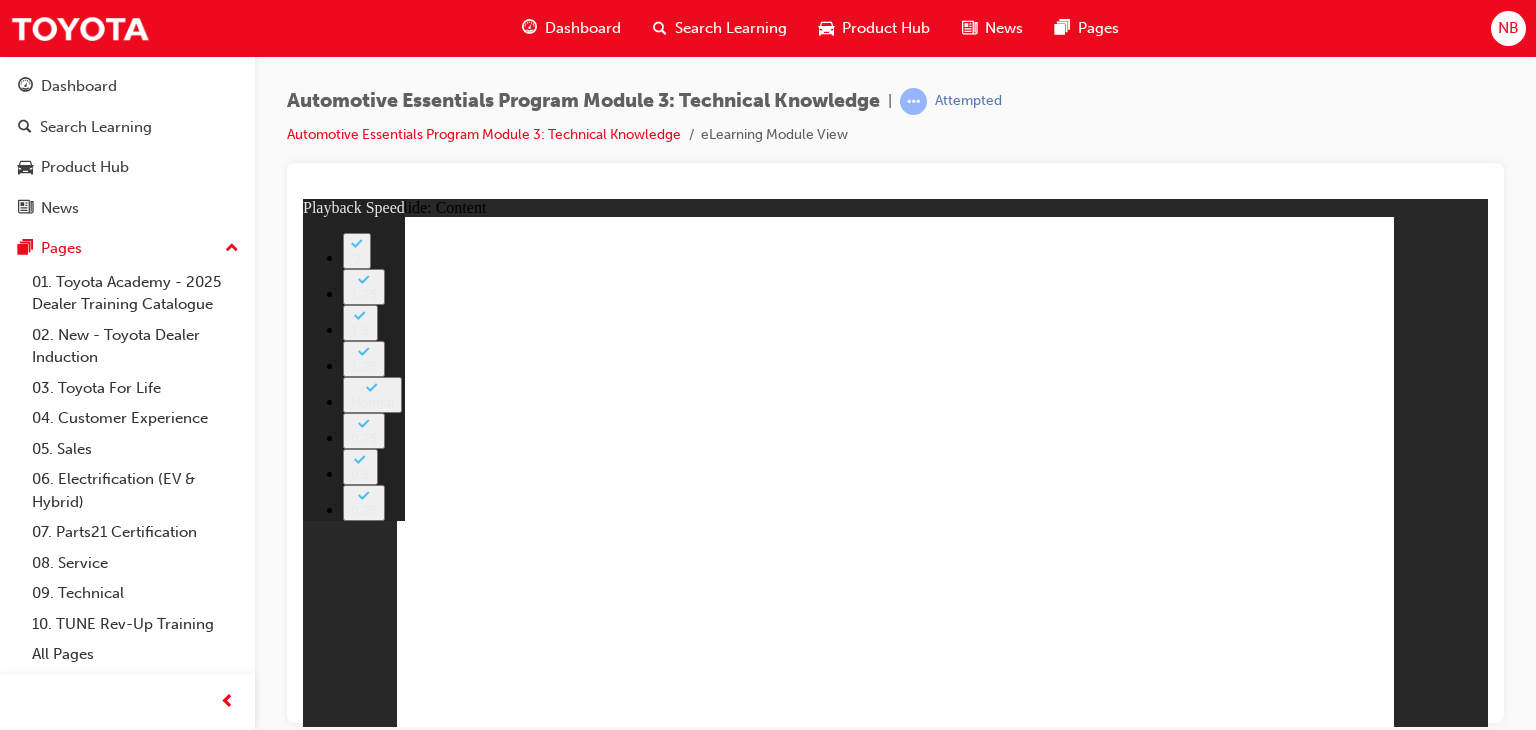 type on "20" 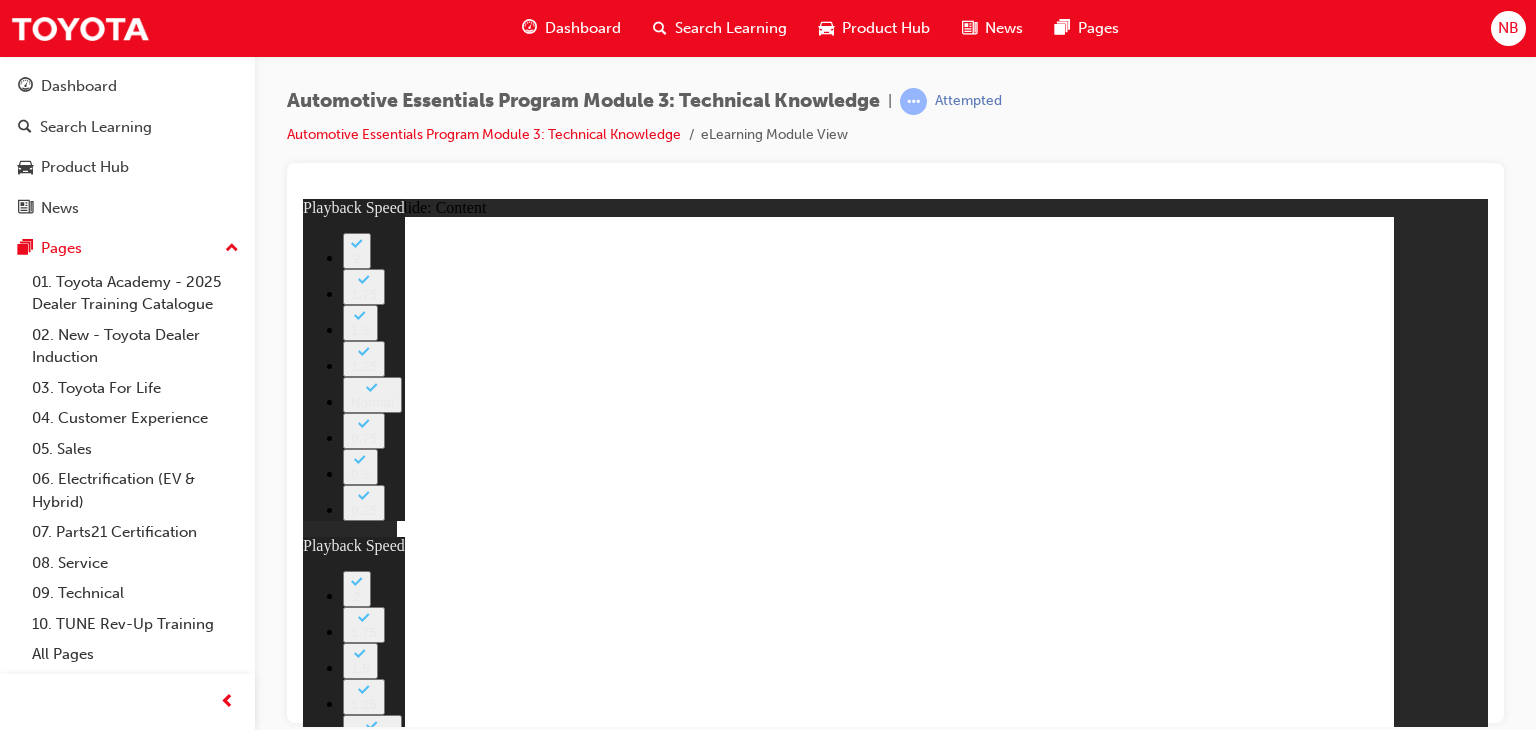 type on "15" 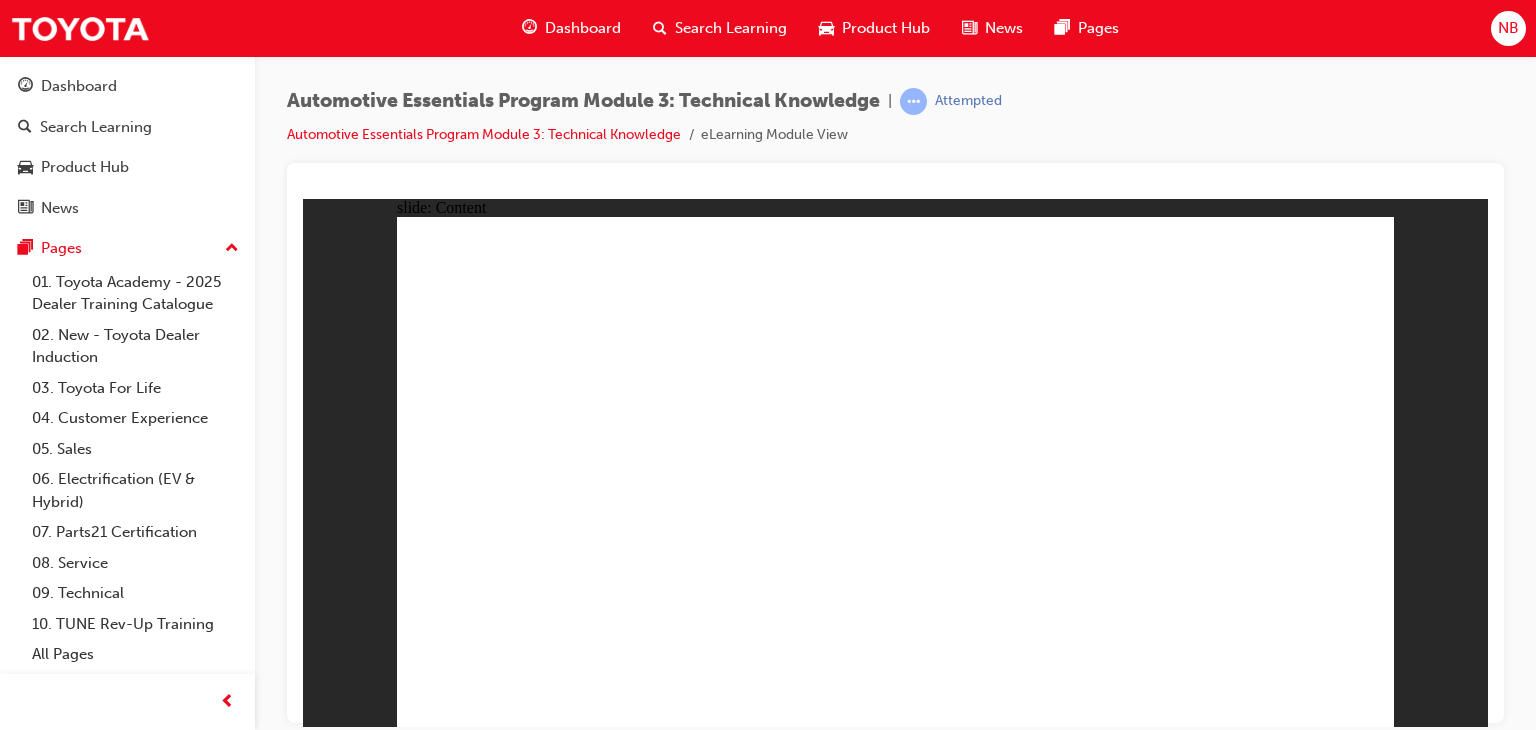 click 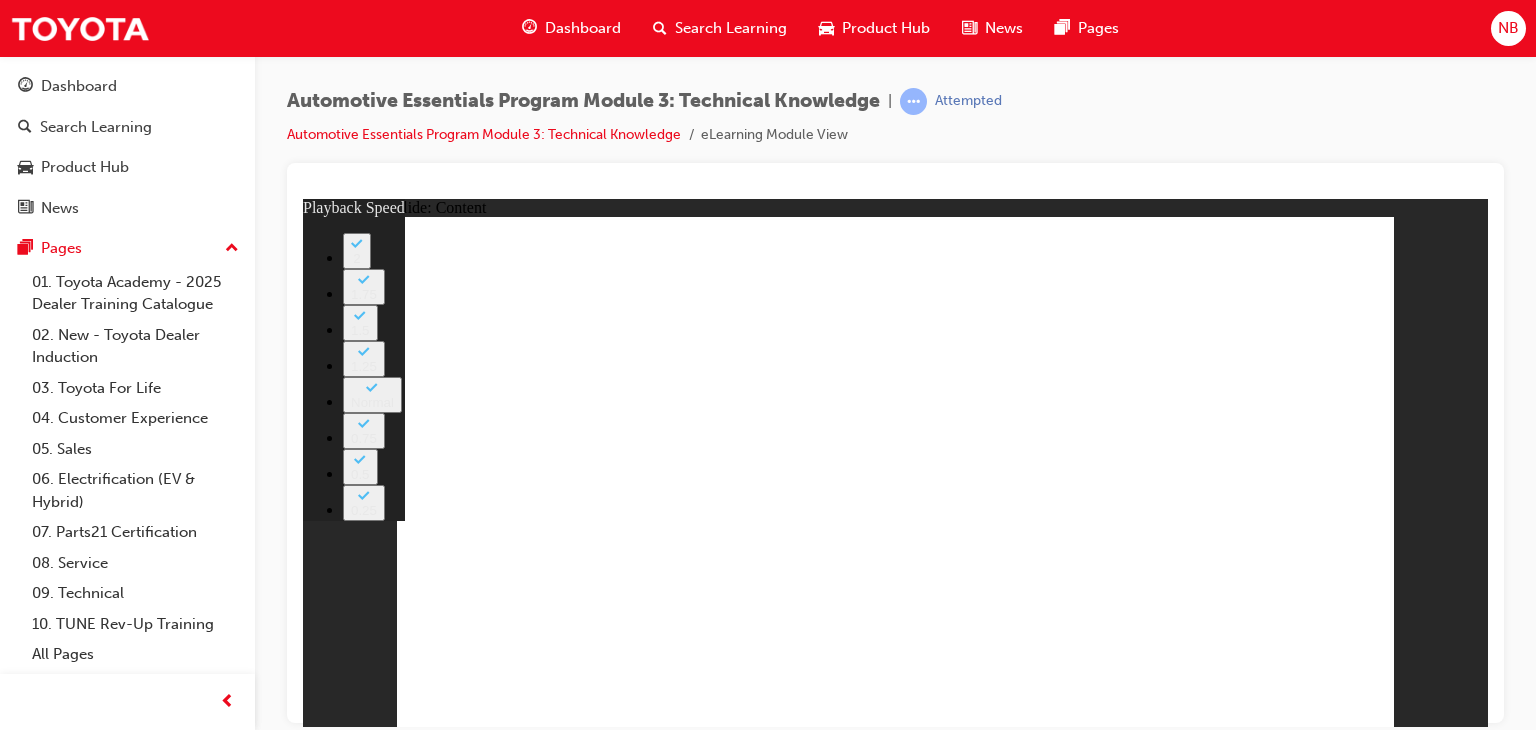 click at bounding box center [879, 5254] 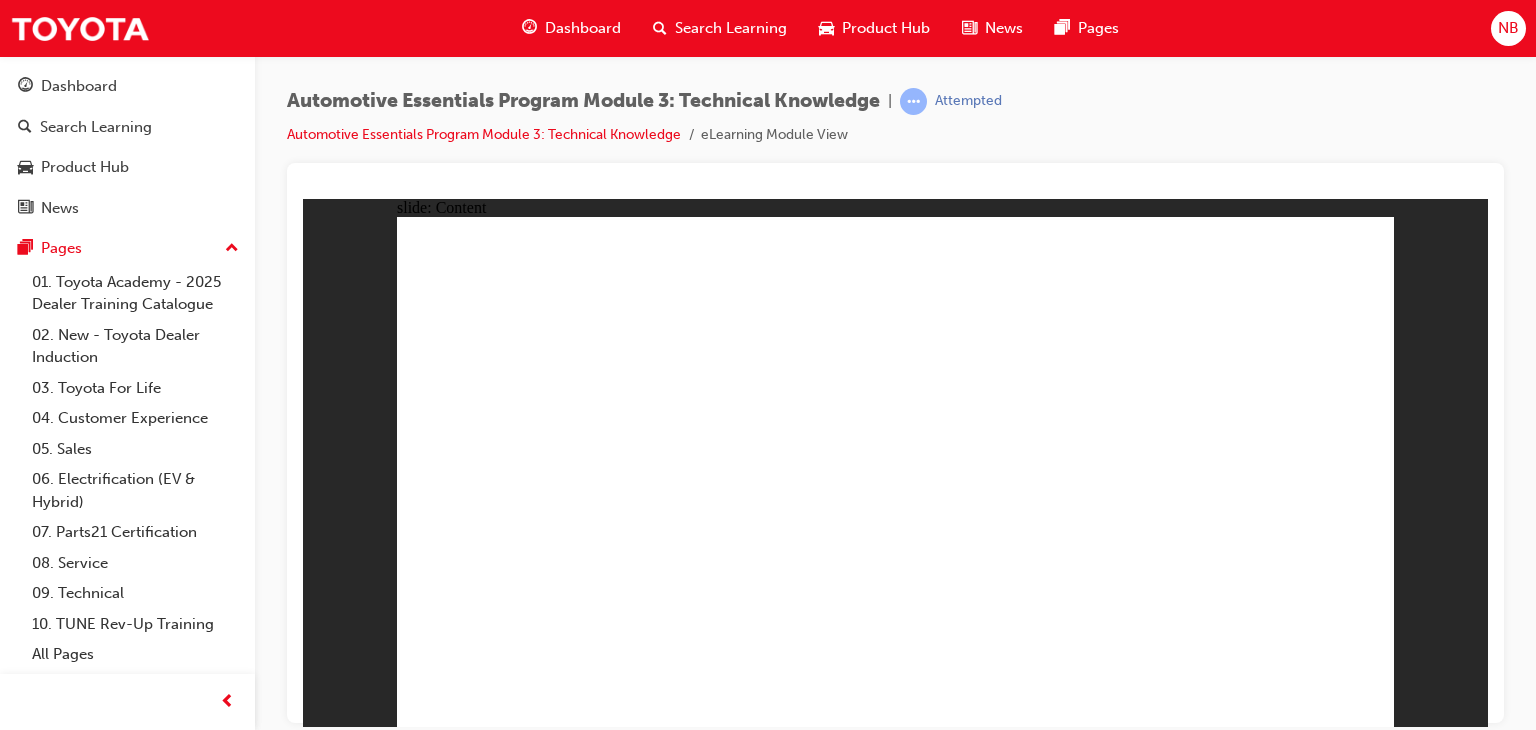 click 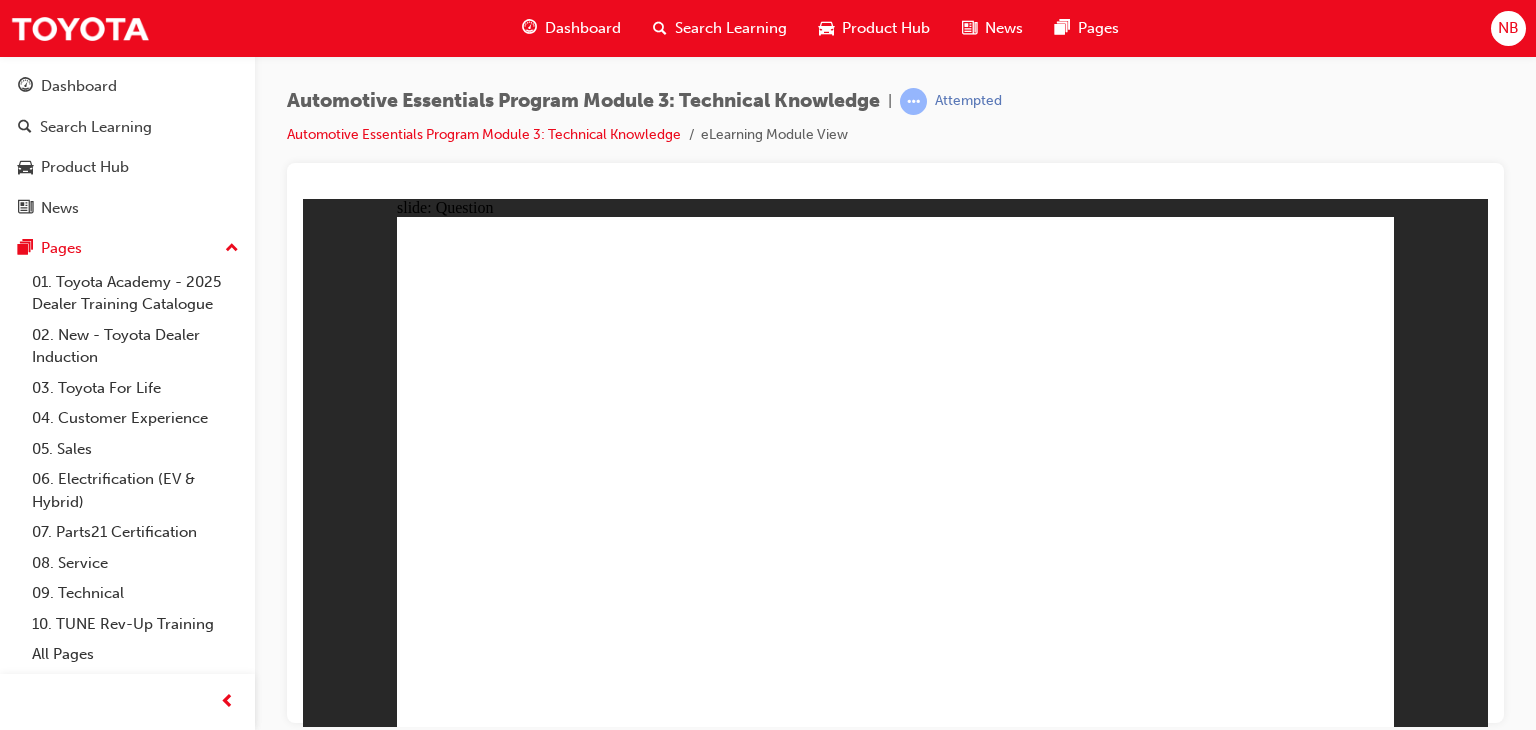 click 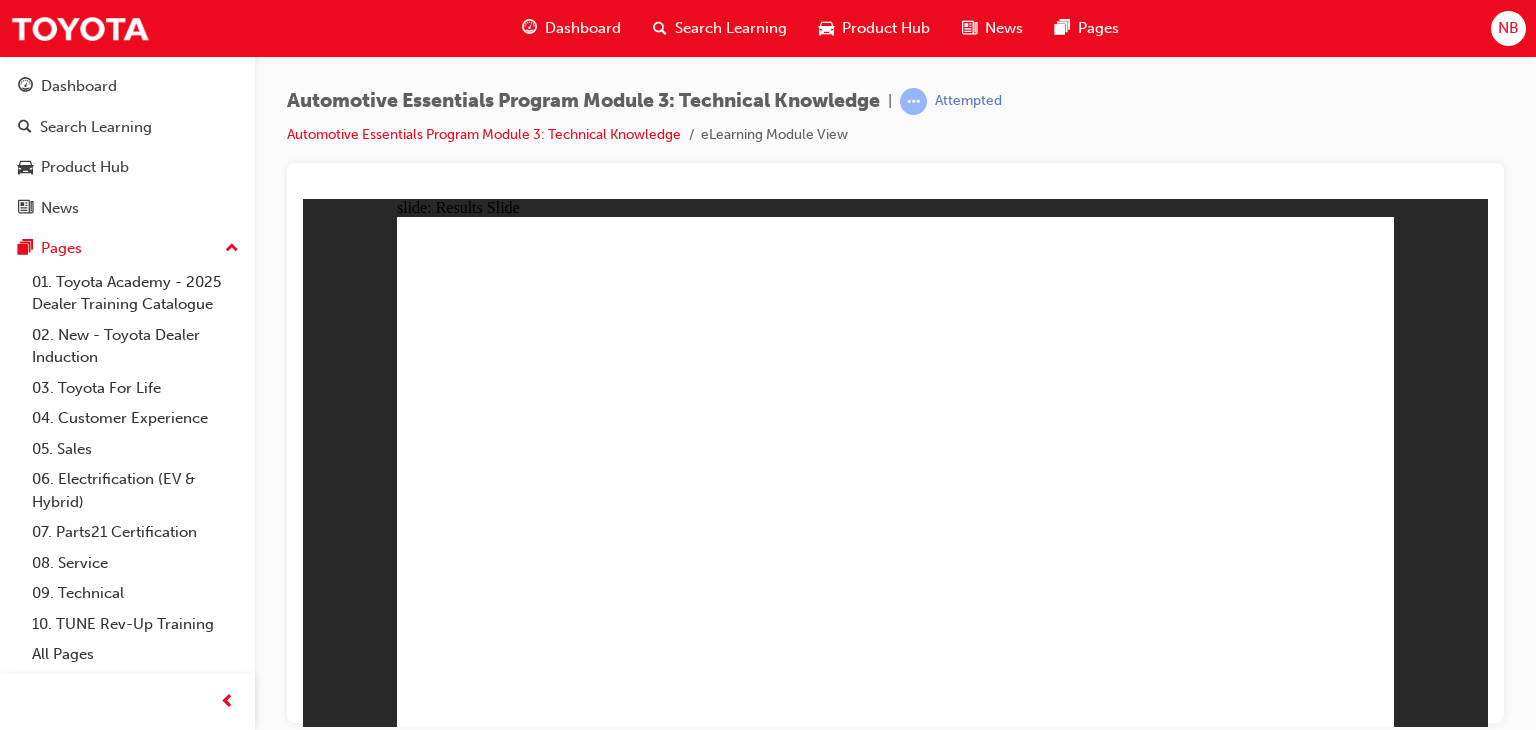 click 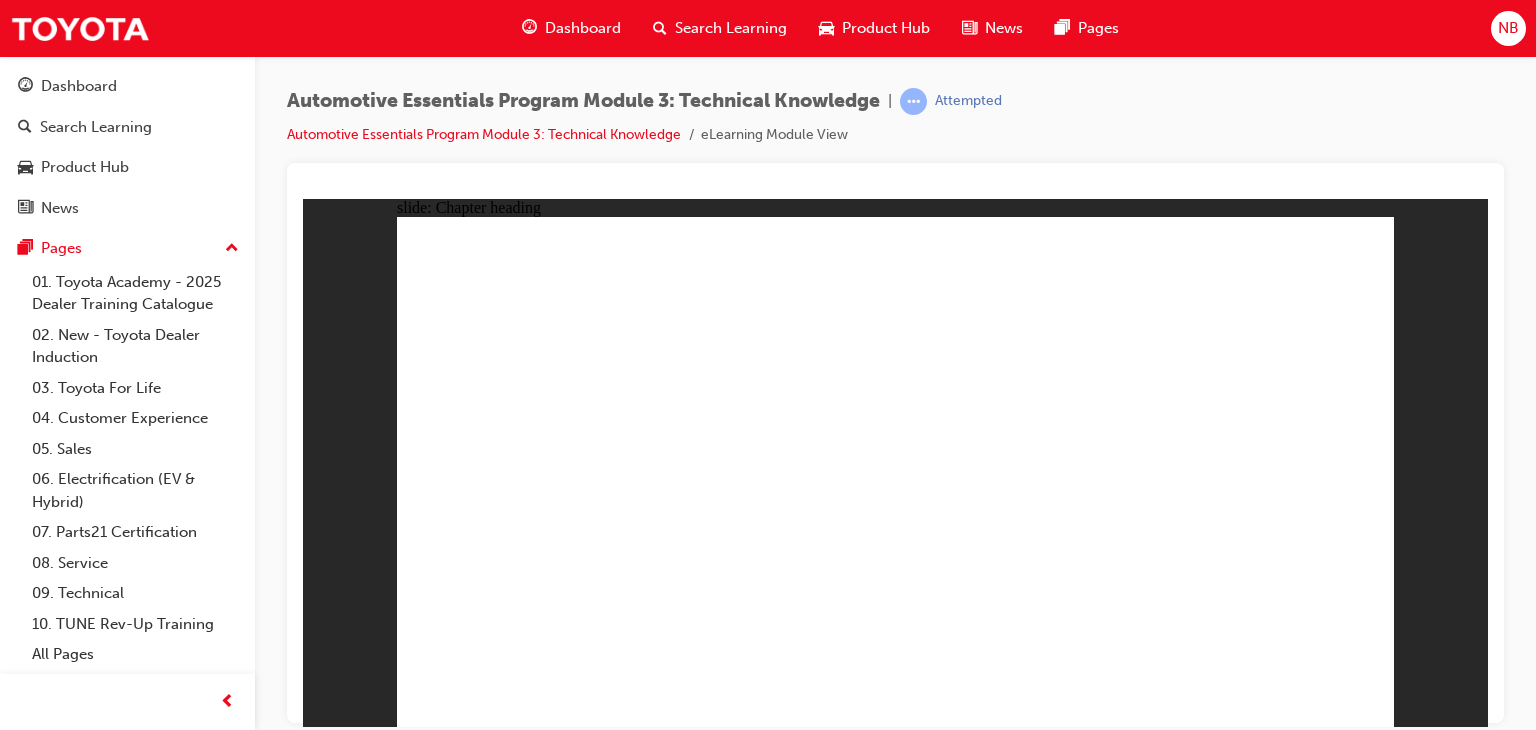 click 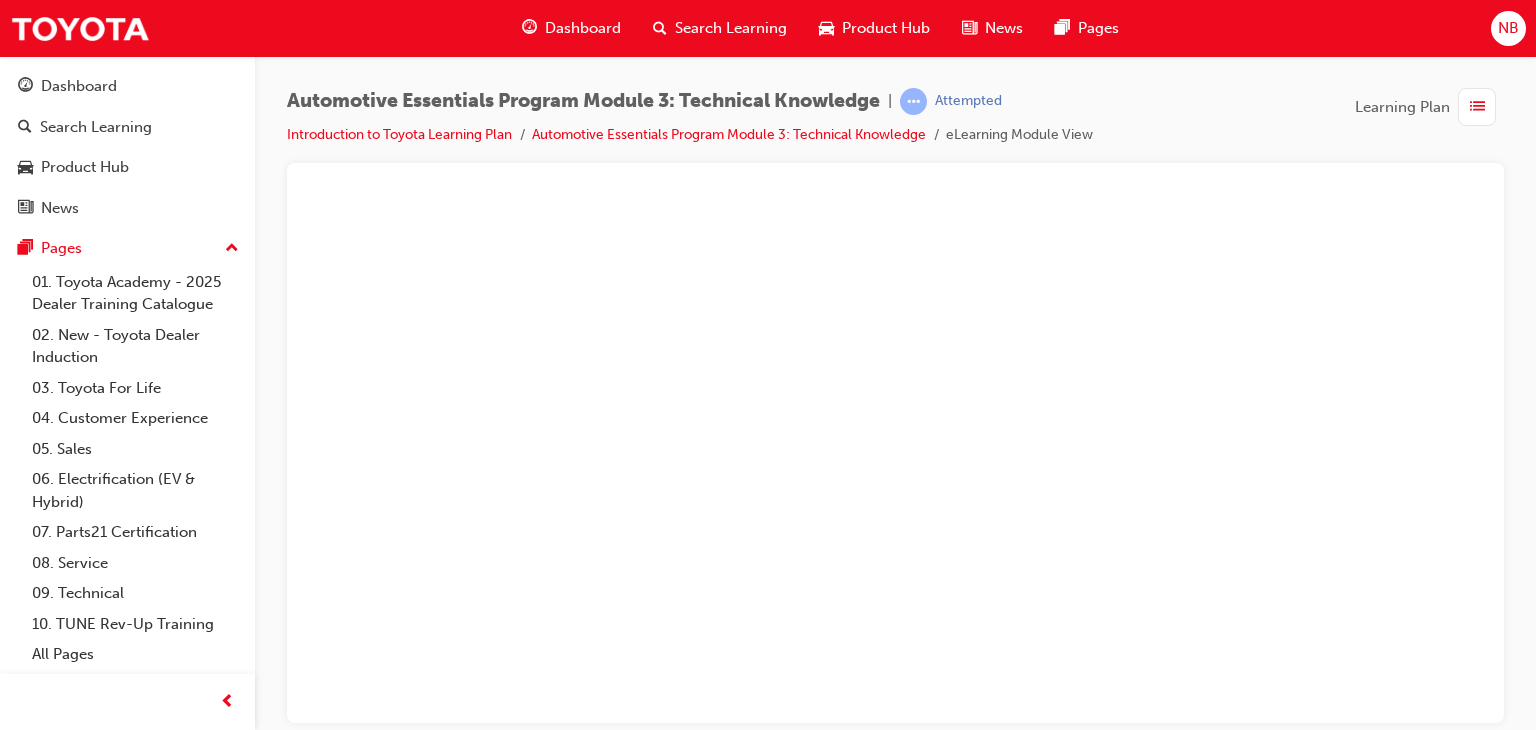 scroll, scrollTop: 0, scrollLeft: 0, axis: both 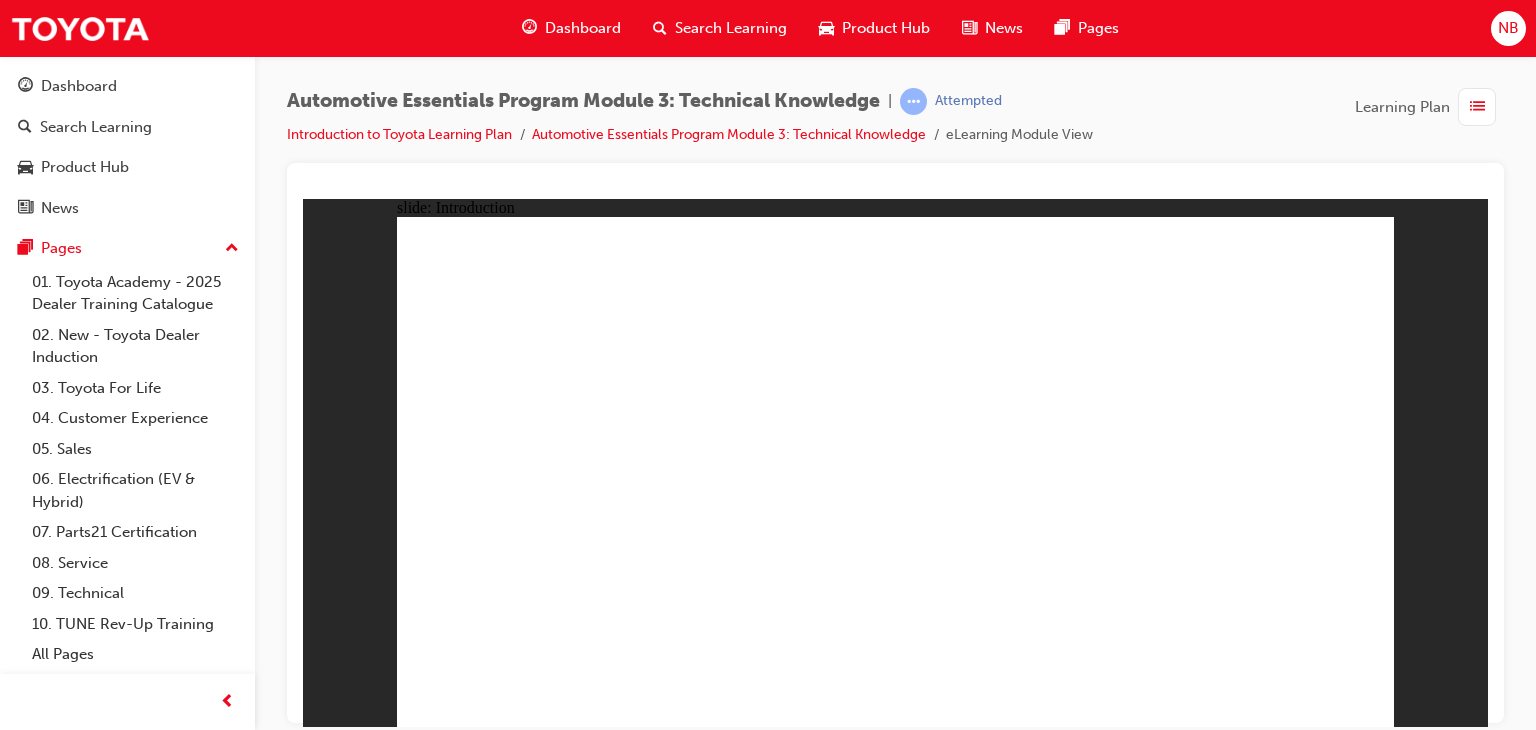 click on "BACK NEXT Introduction Vehicle Segmentation Dening Energy Vehicle Layouts Engines Now and Future   Powertrains Saety Transmissions" at bounding box center (895, 1732) 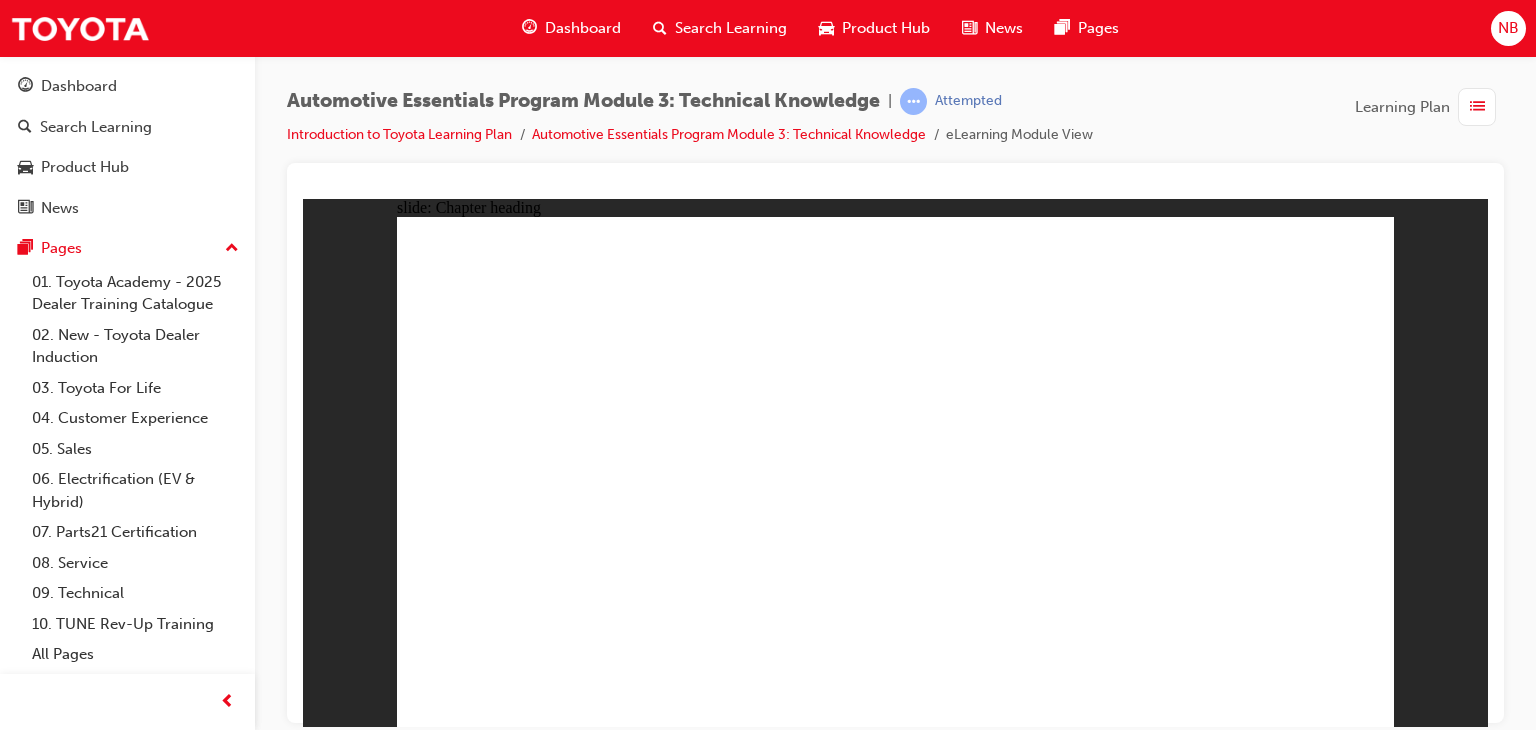 click 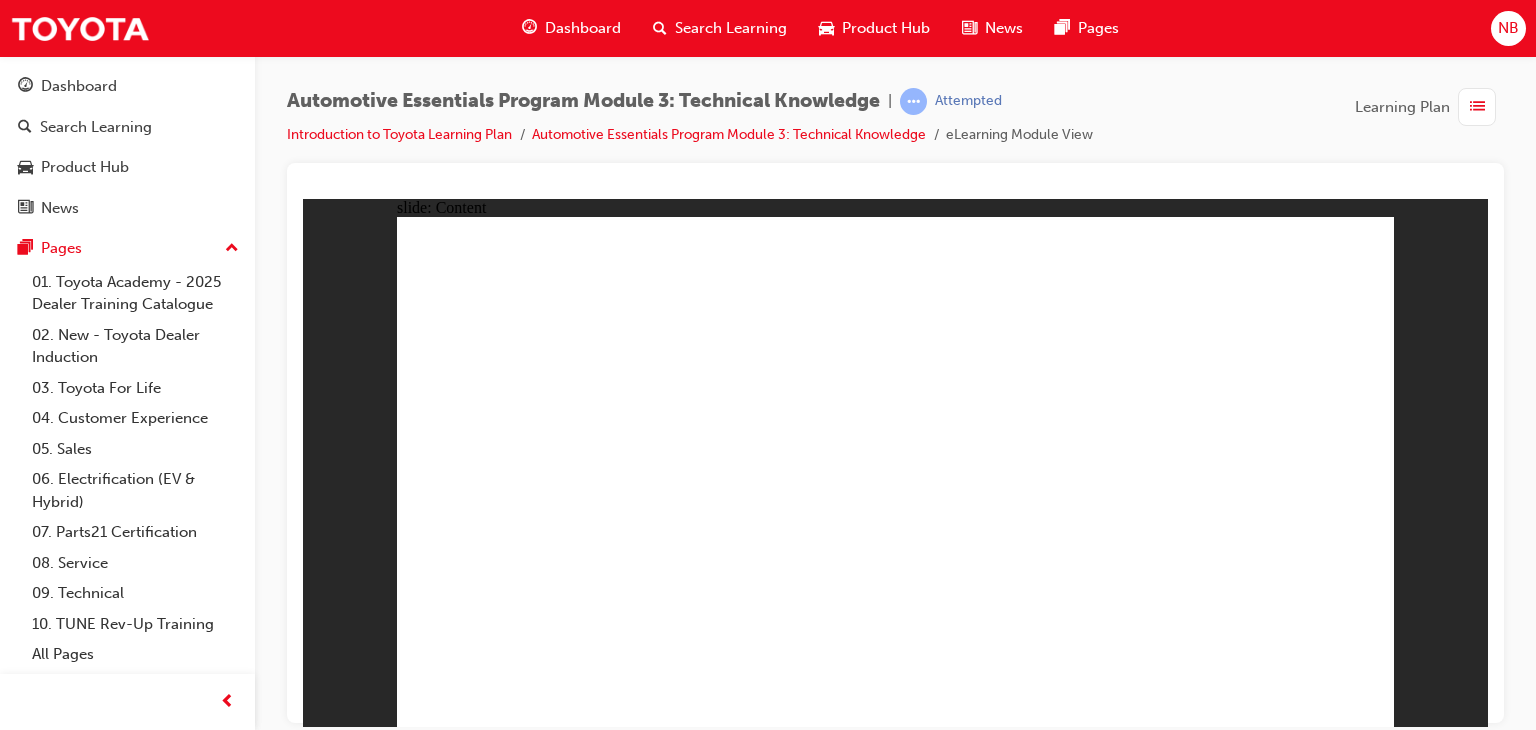 click 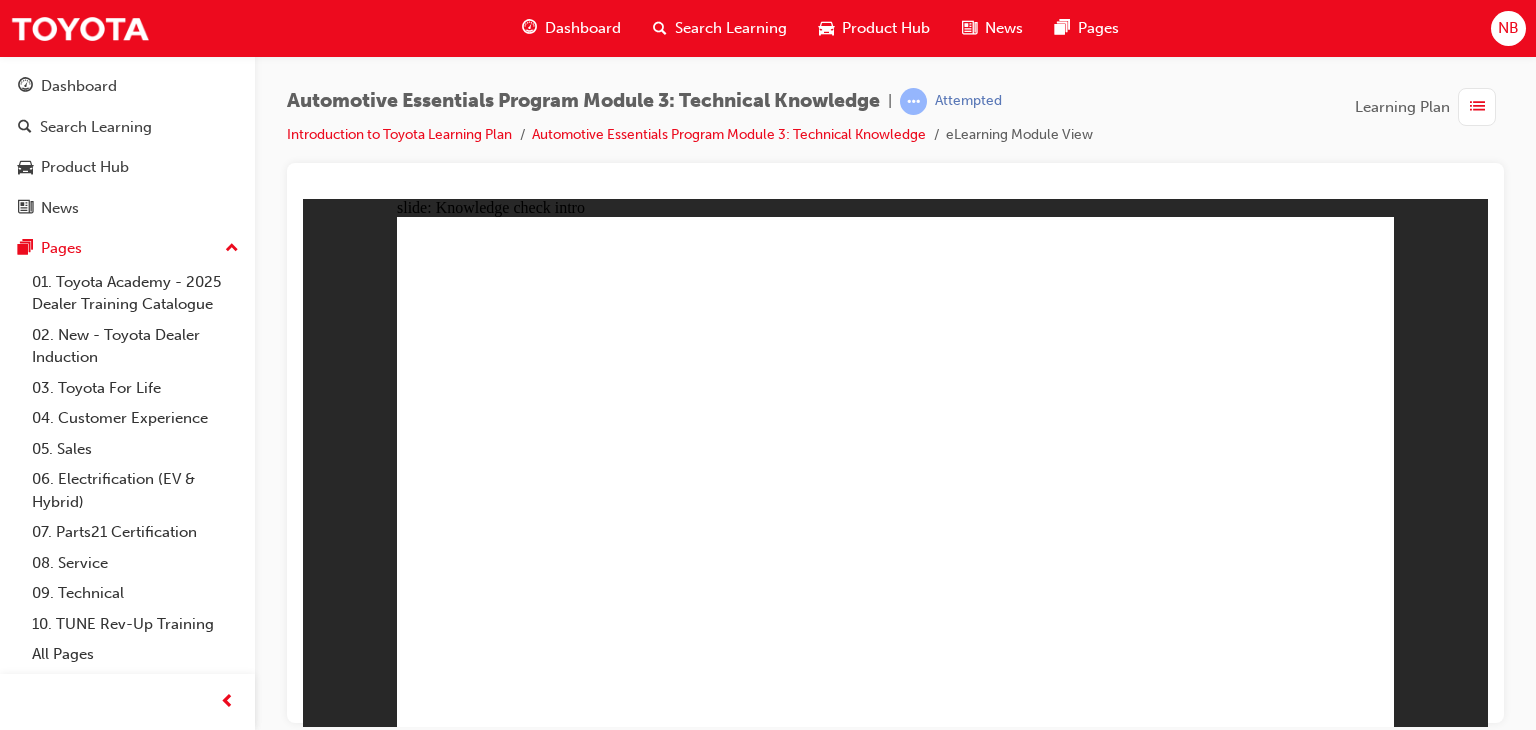 click 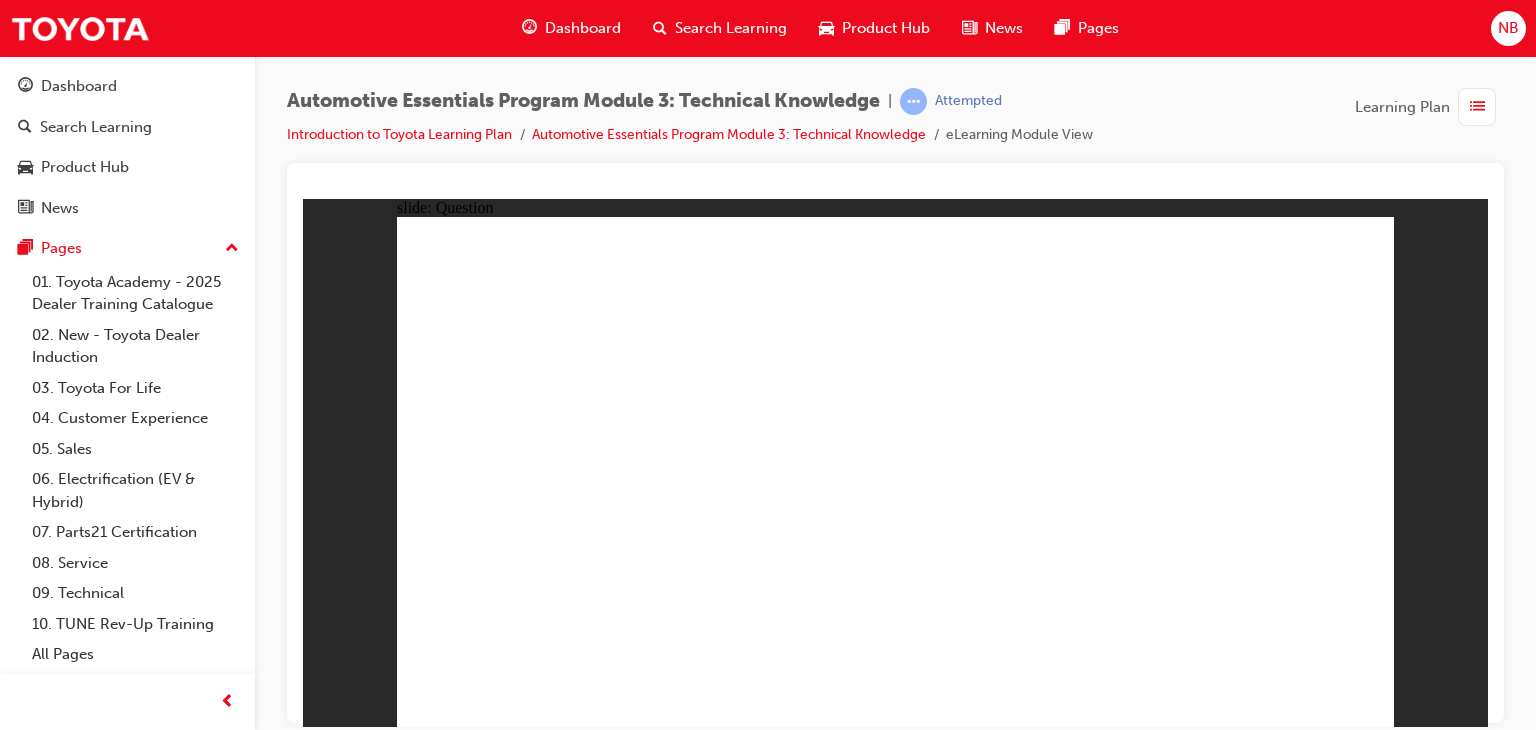 click 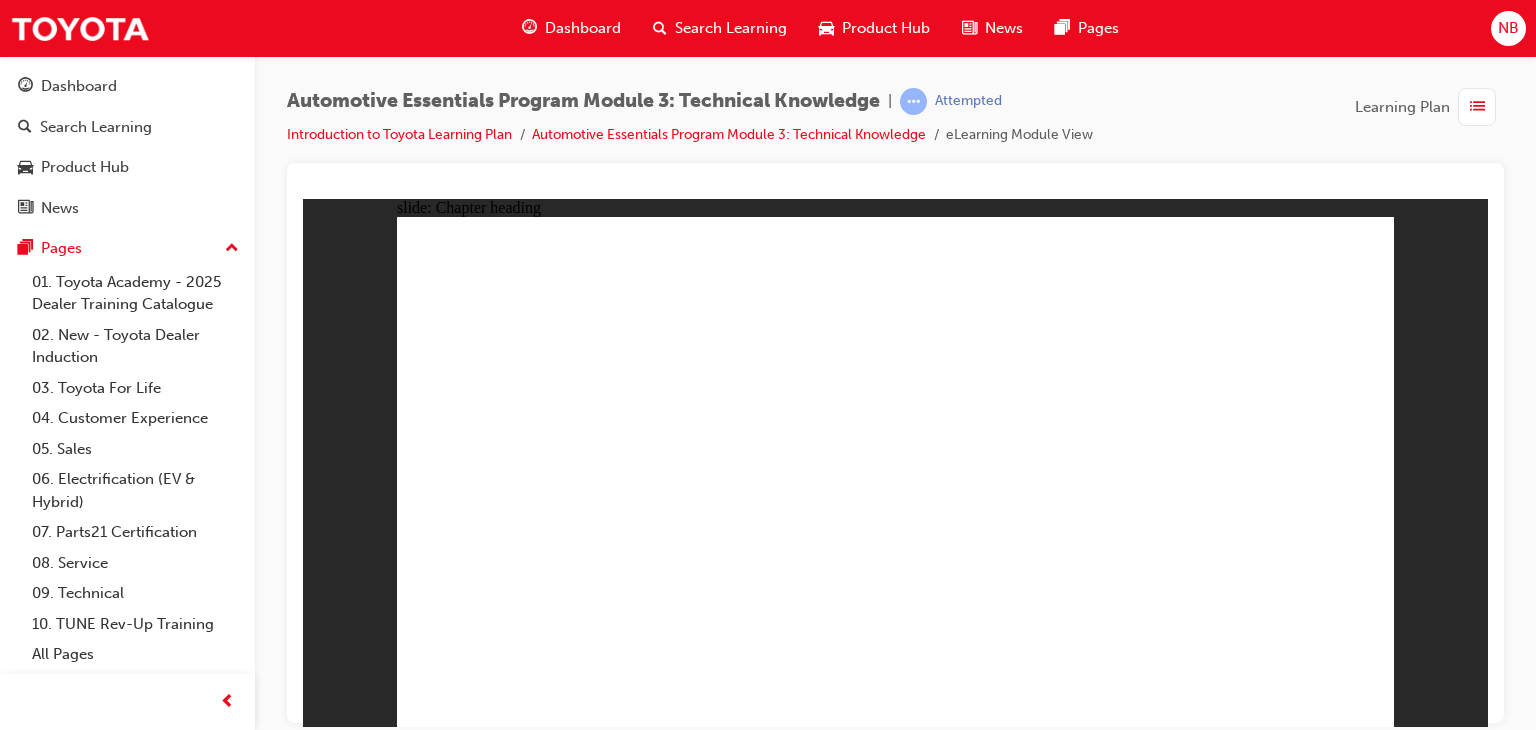 click 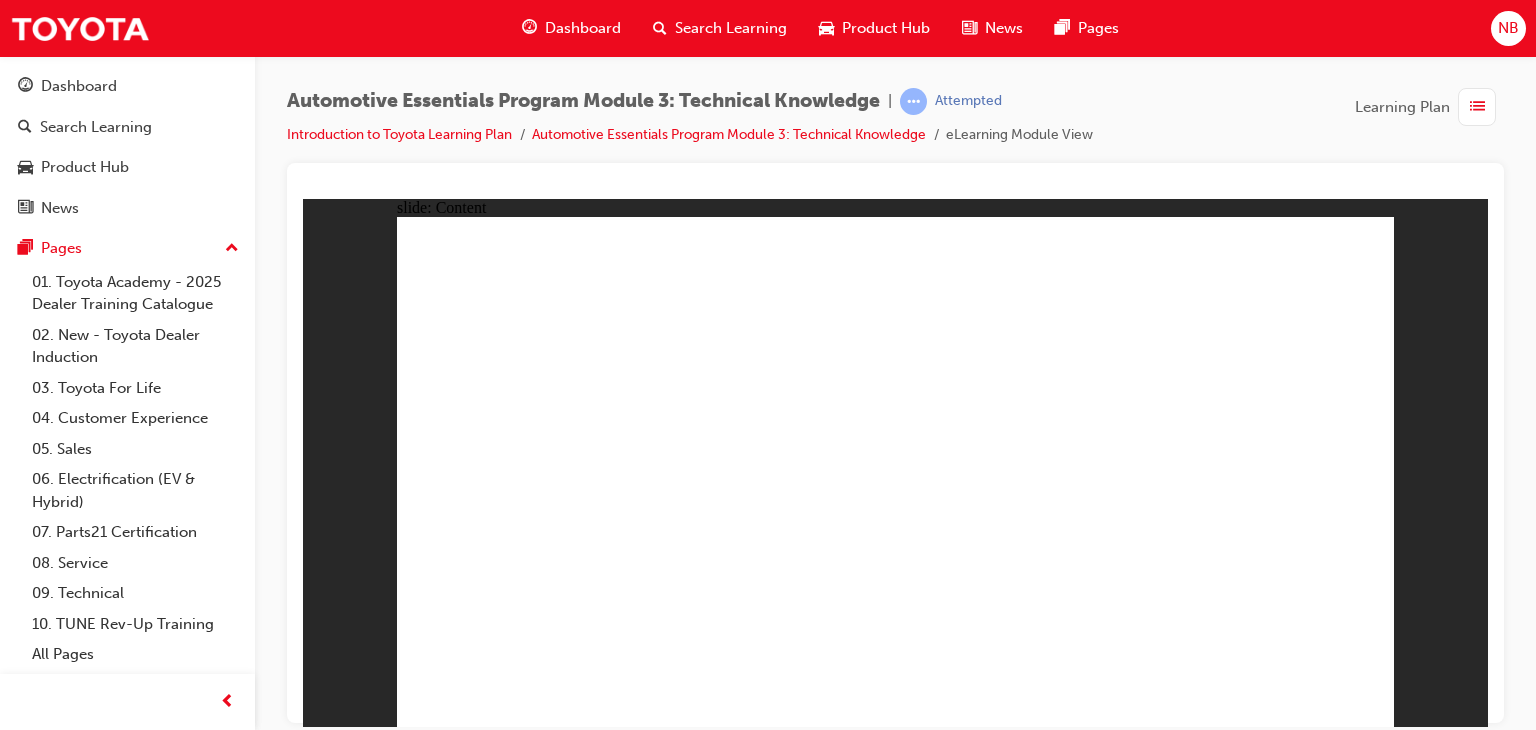 click 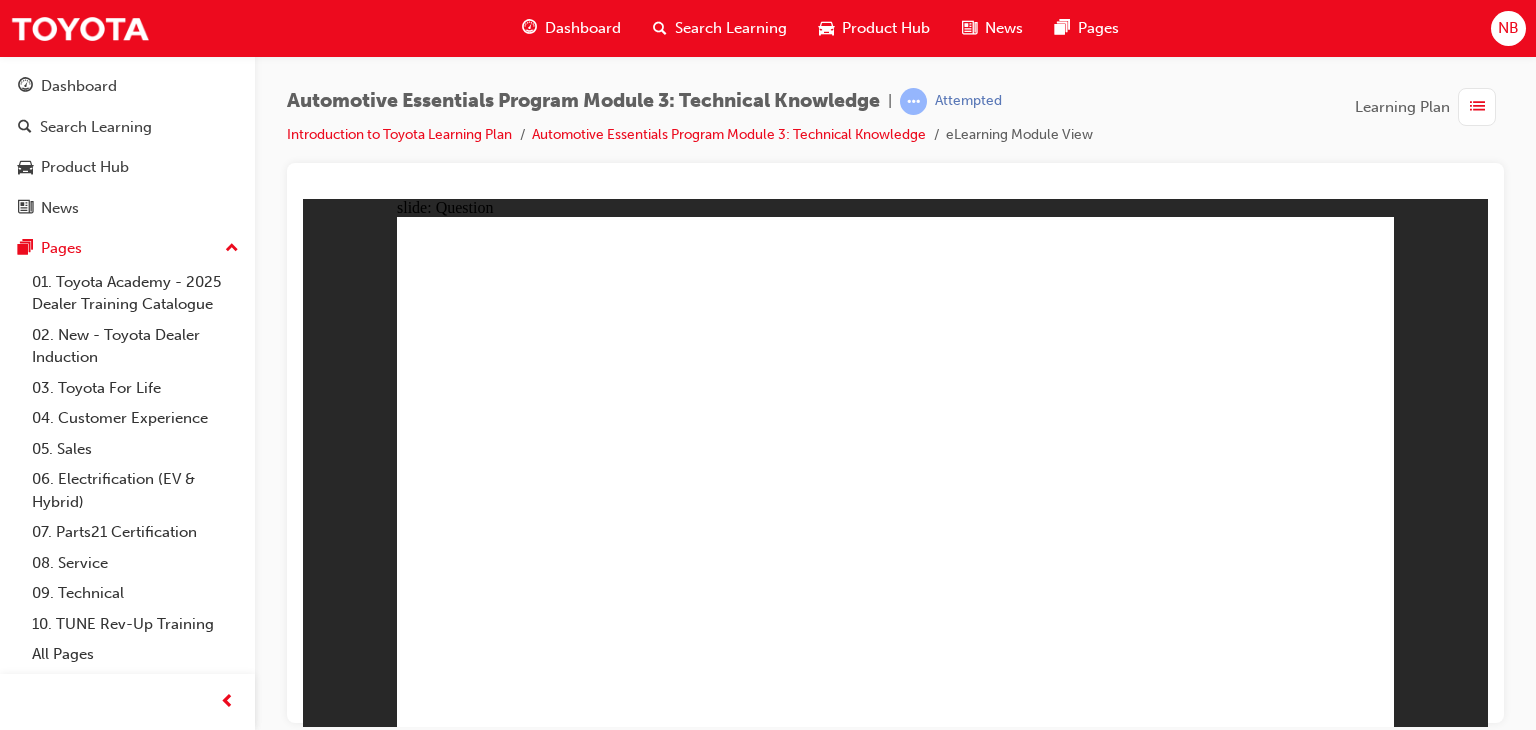 radio on "true" 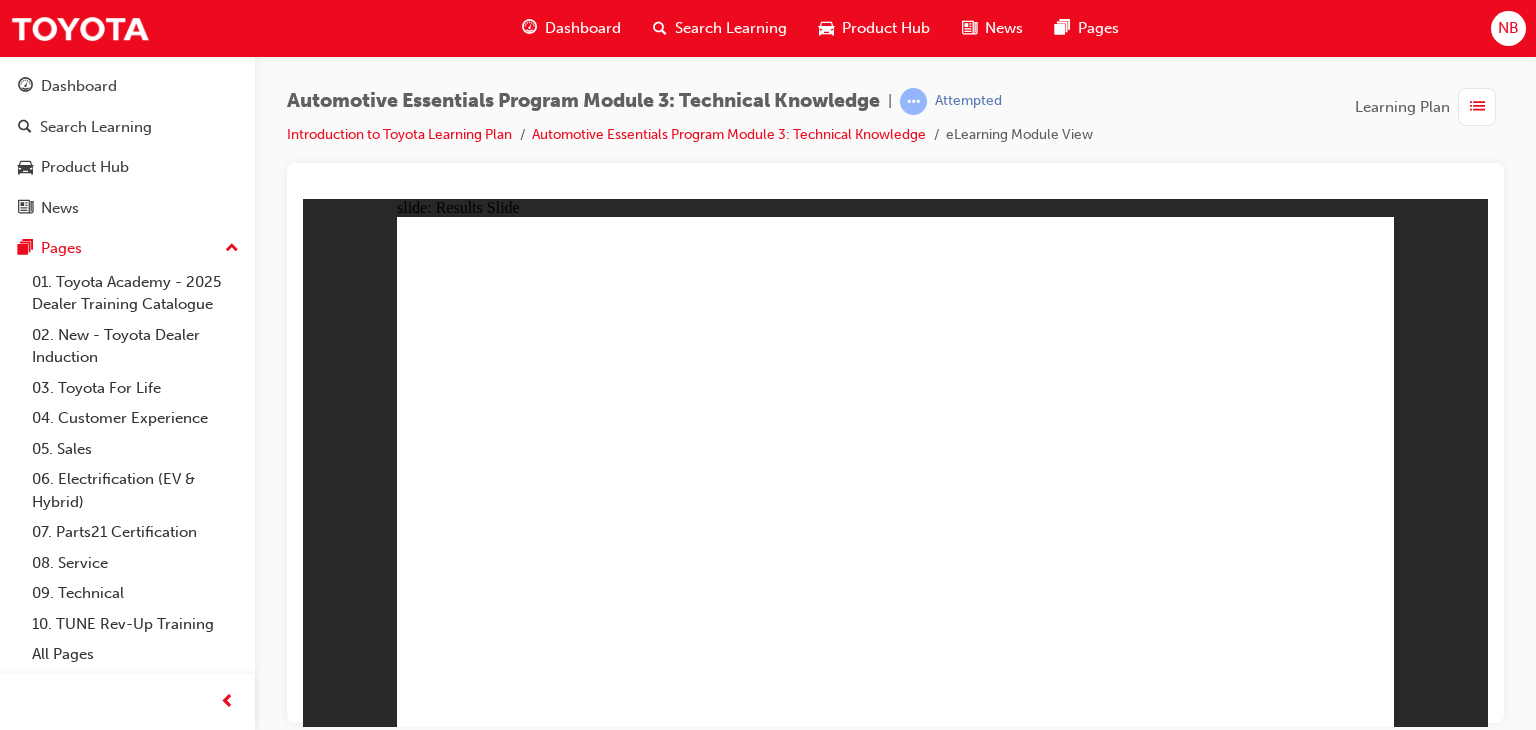 click 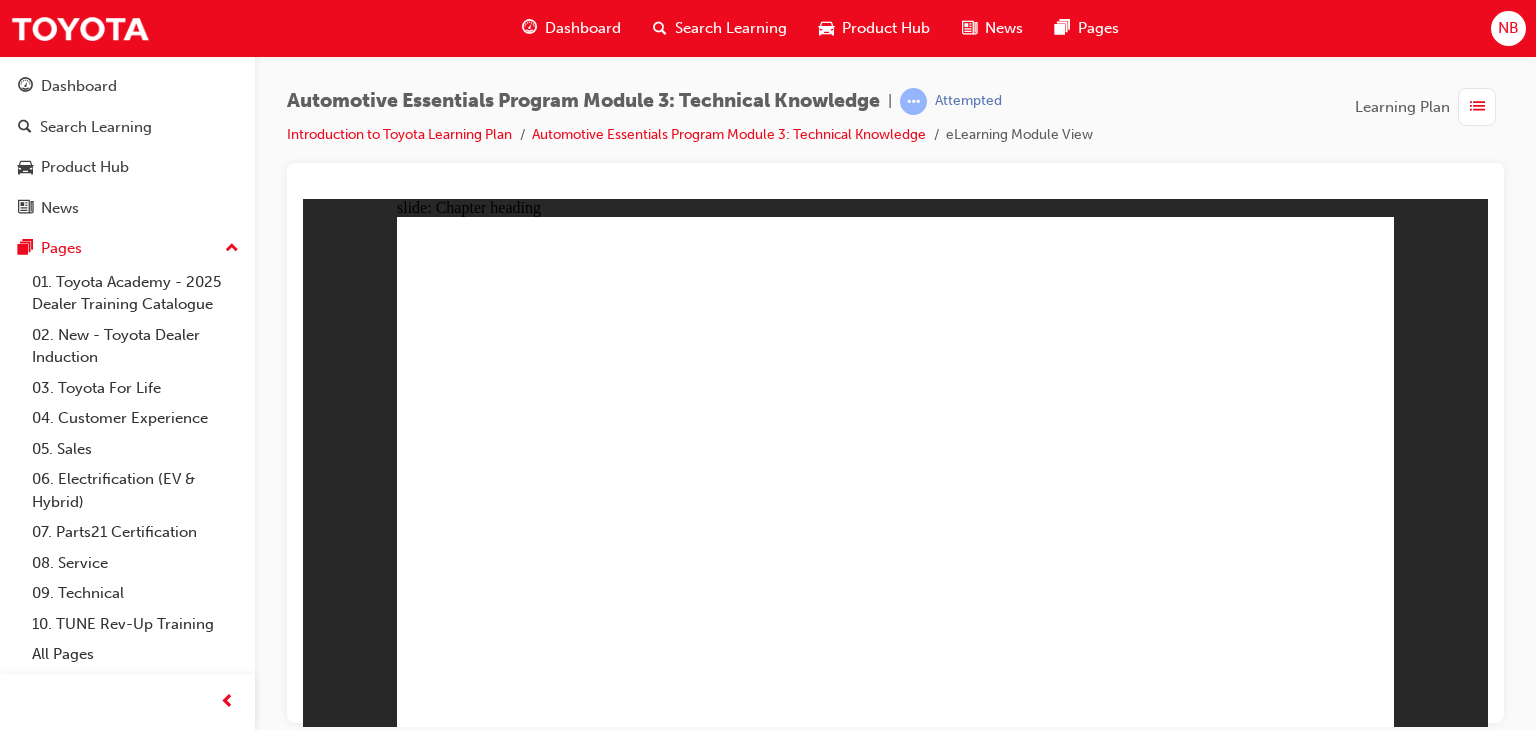 click 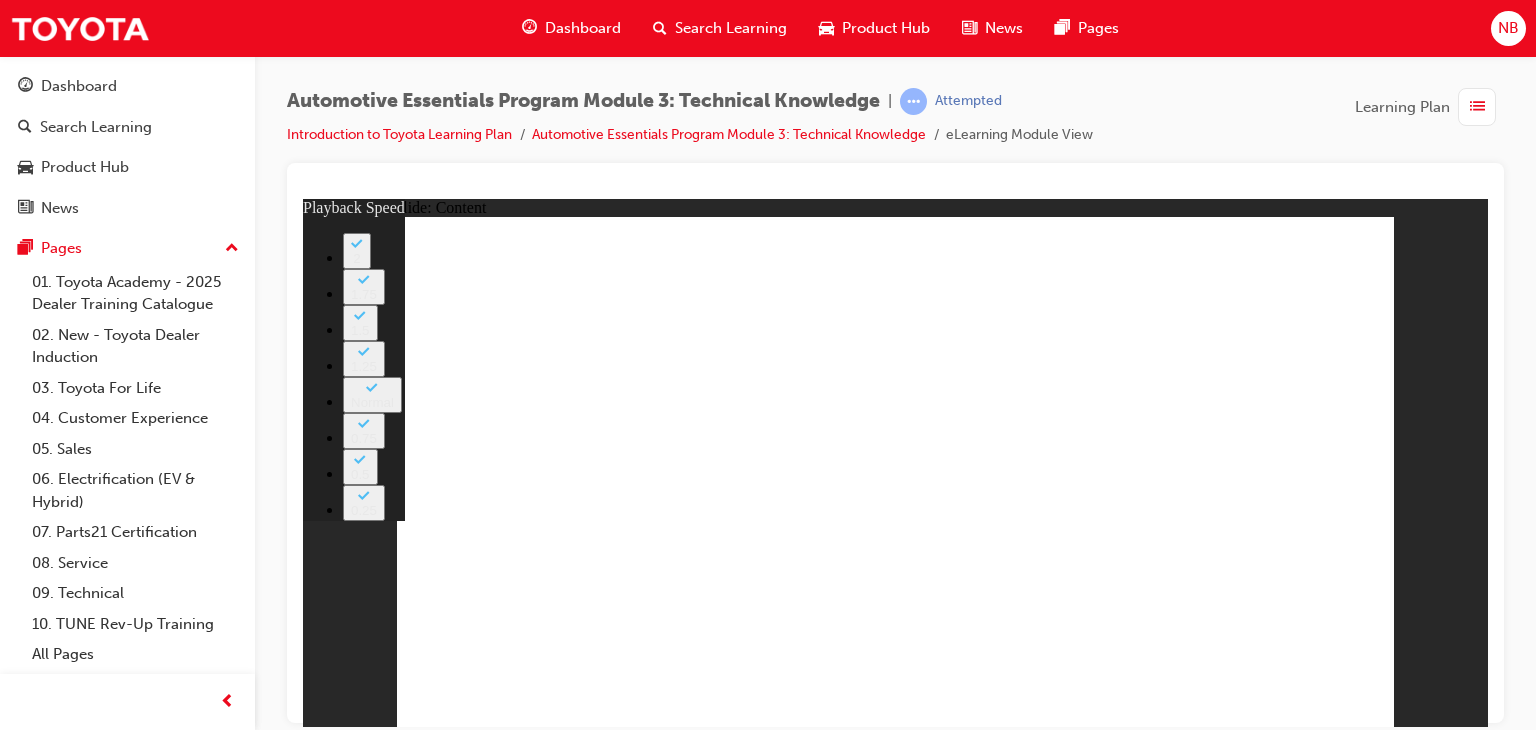 click at bounding box center [898, 4742] 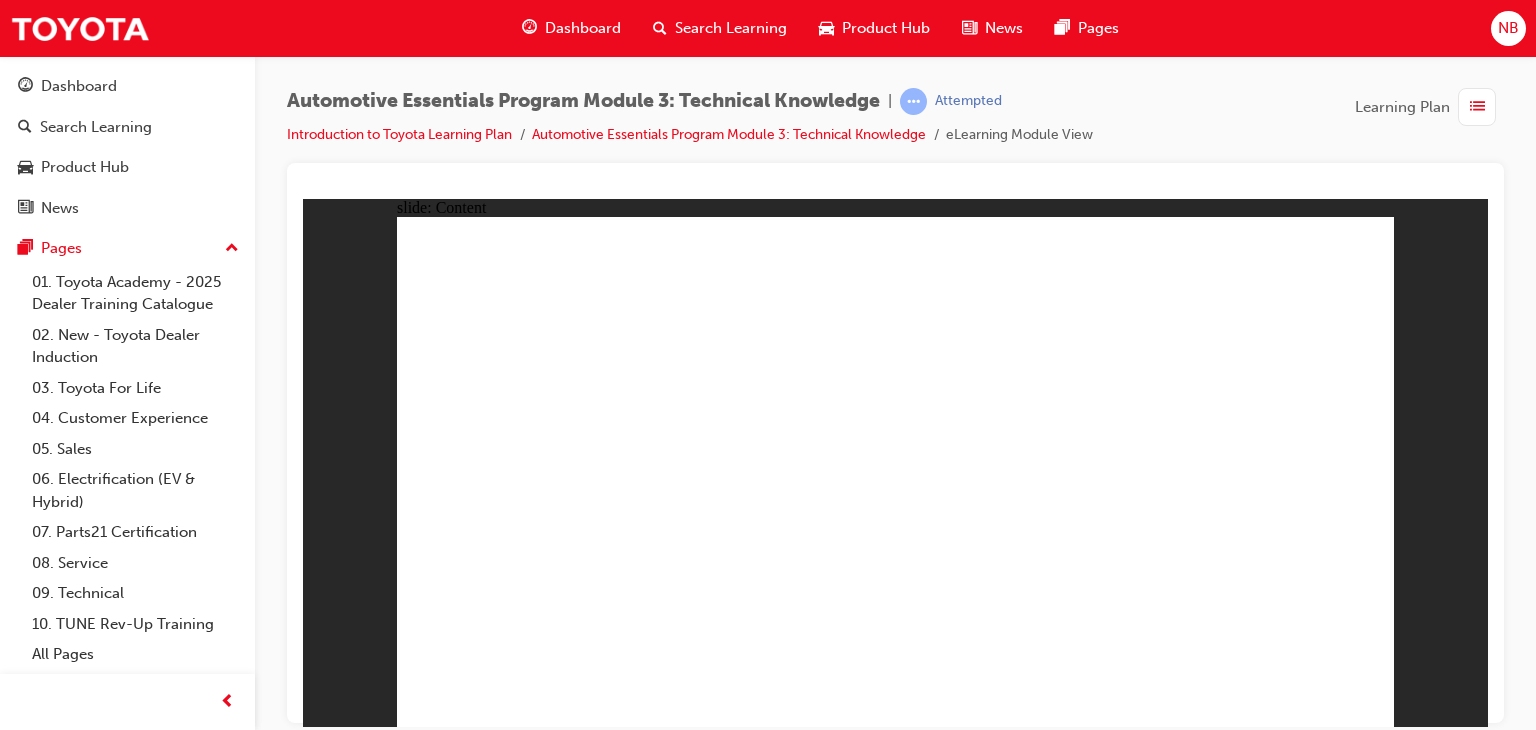 click 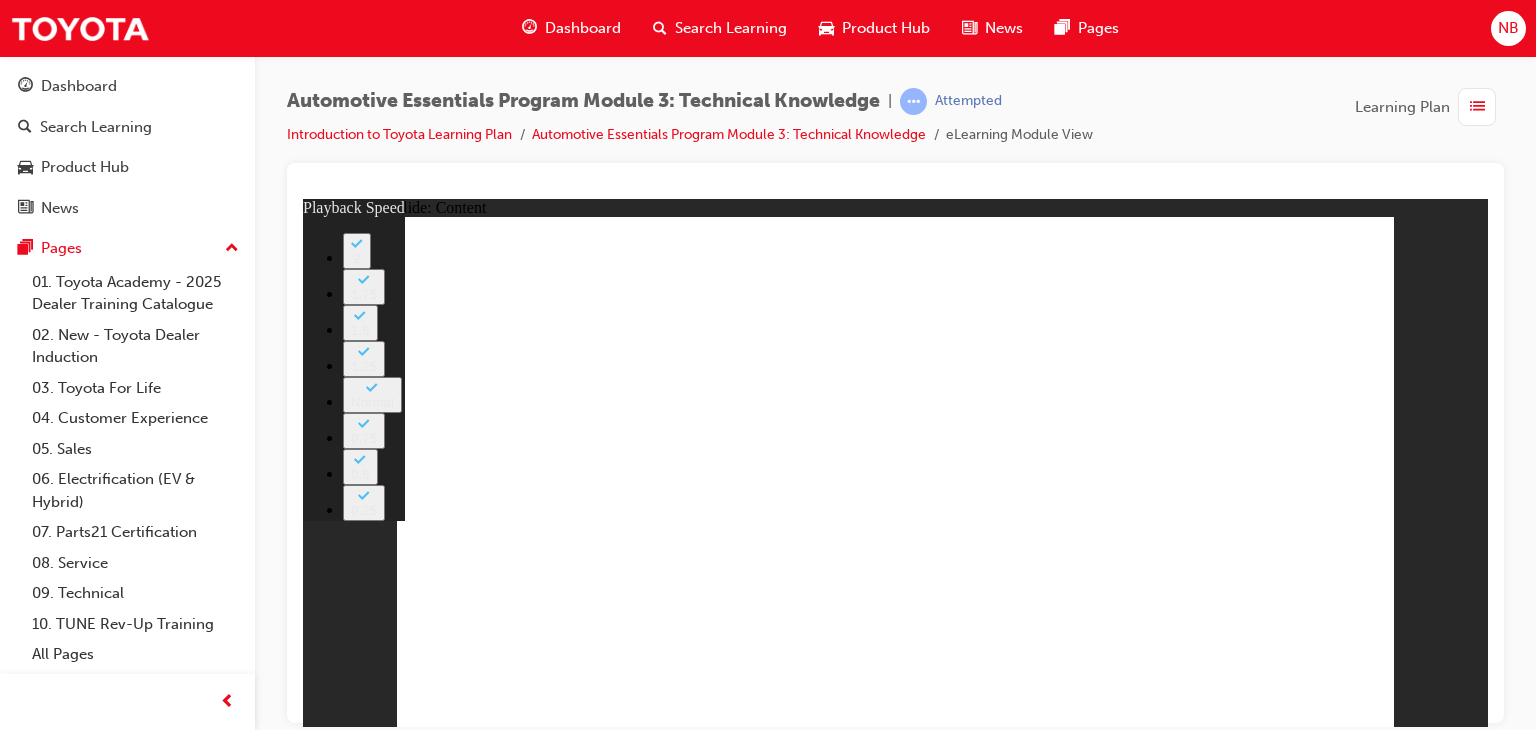 click at bounding box center [1050, 5533] 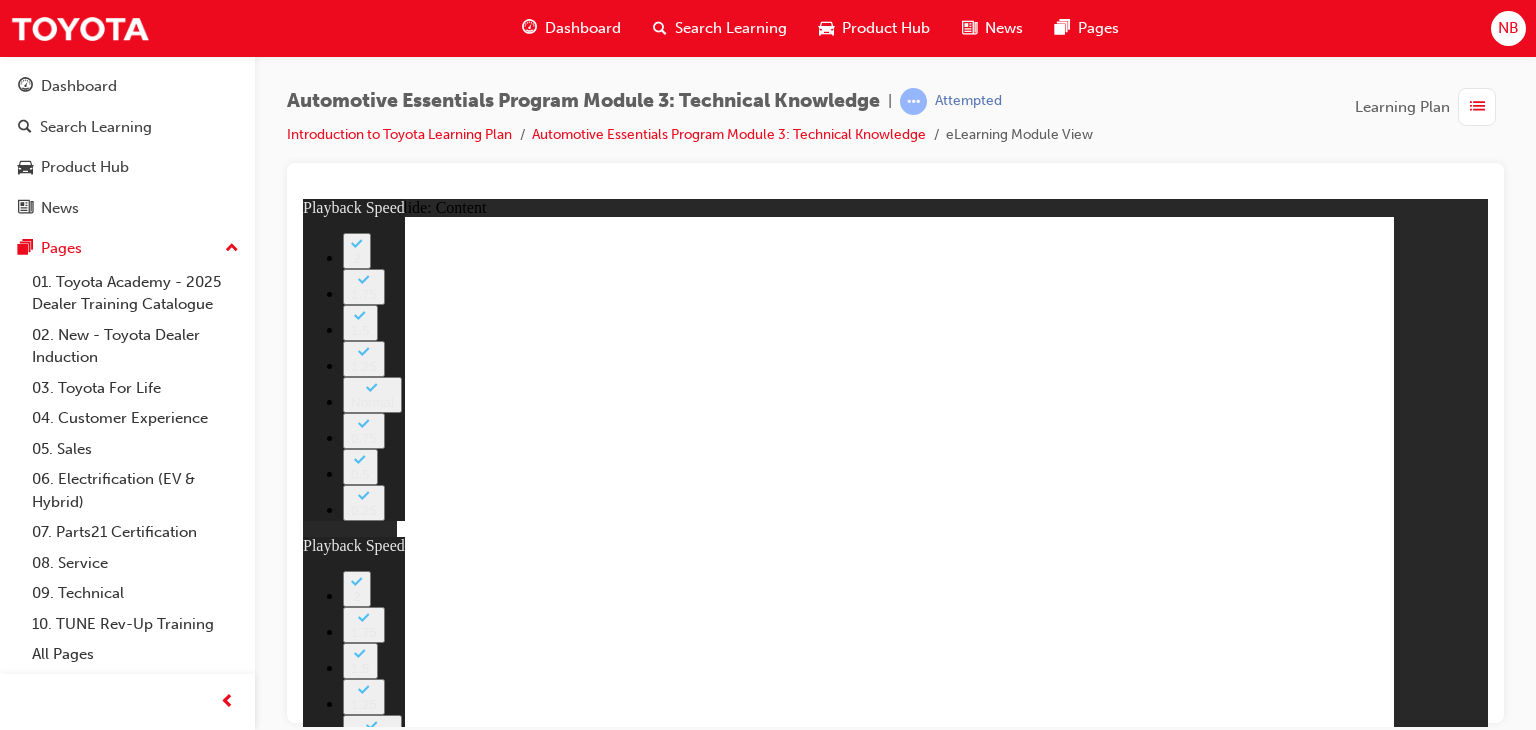 click 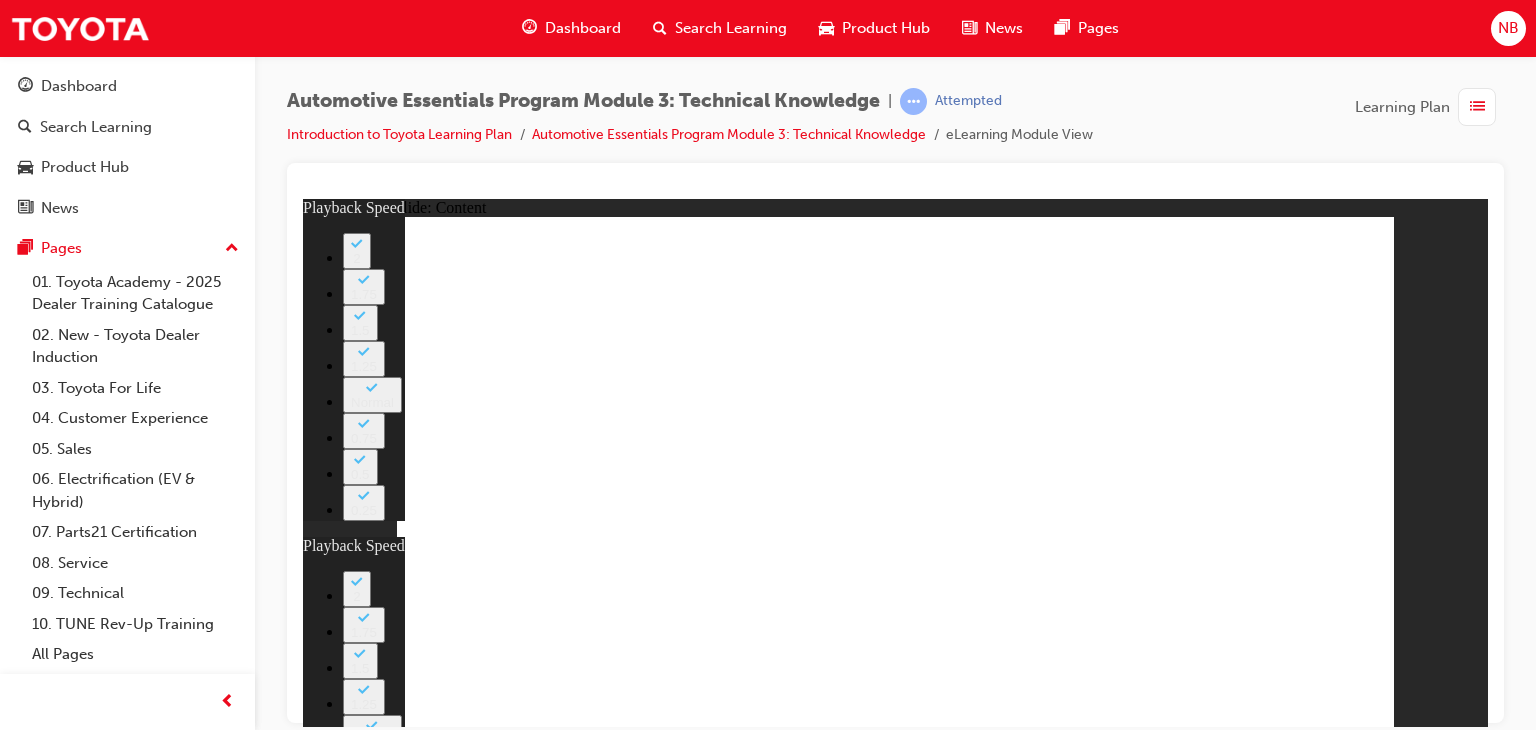 type on "15" 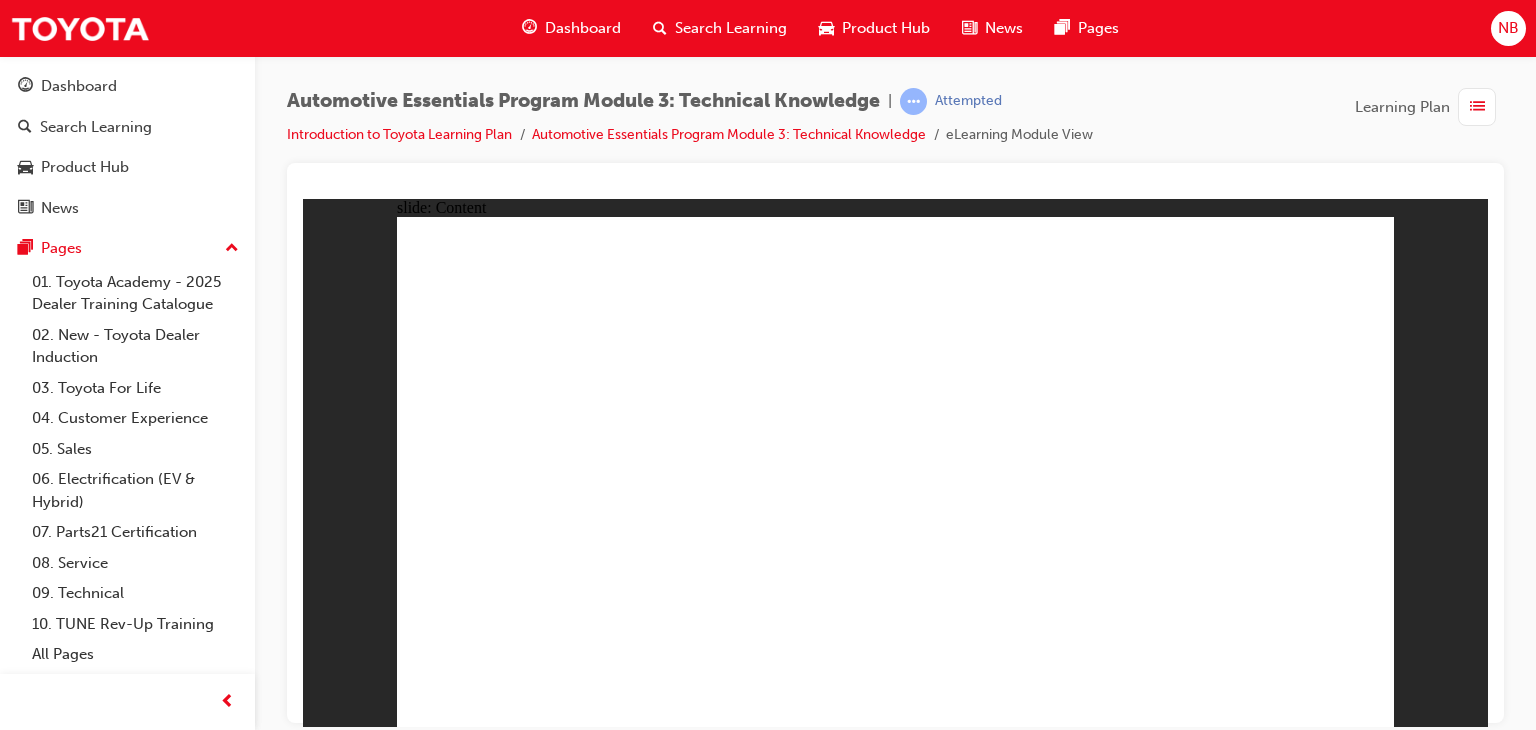 click 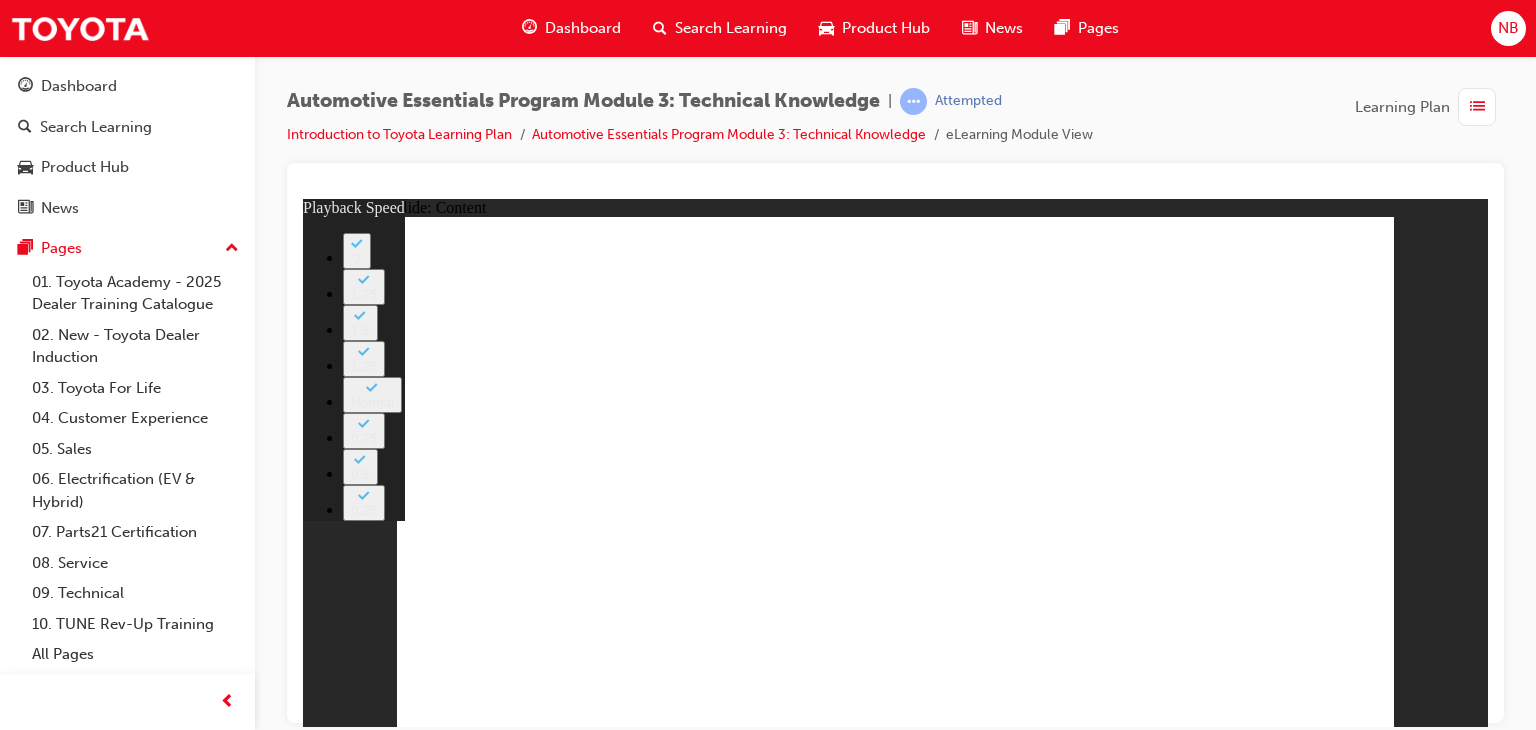 drag, startPoint x: 896, startPoint y: 512, endPoint x: 1343, endPoint y: 505, distance: 447.0548 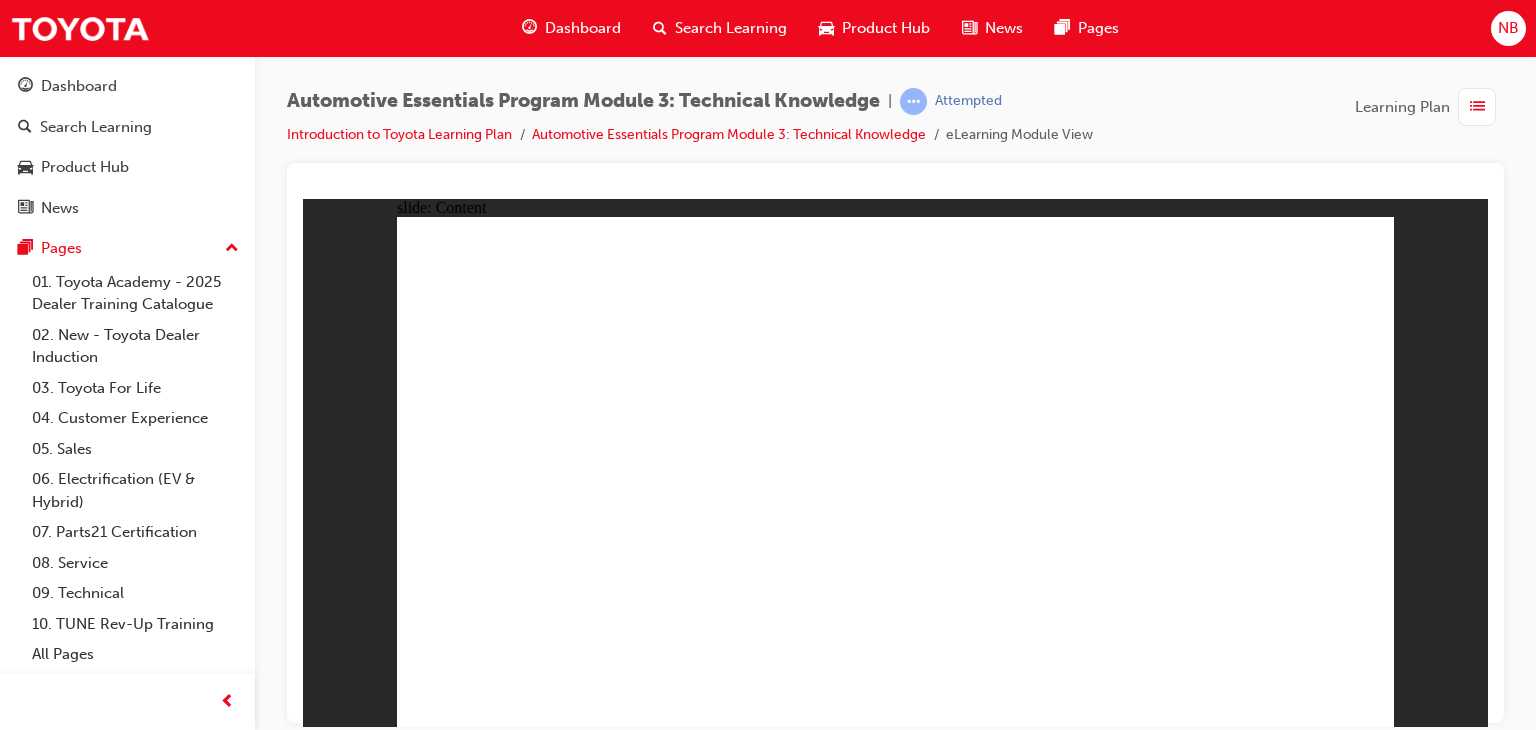 click 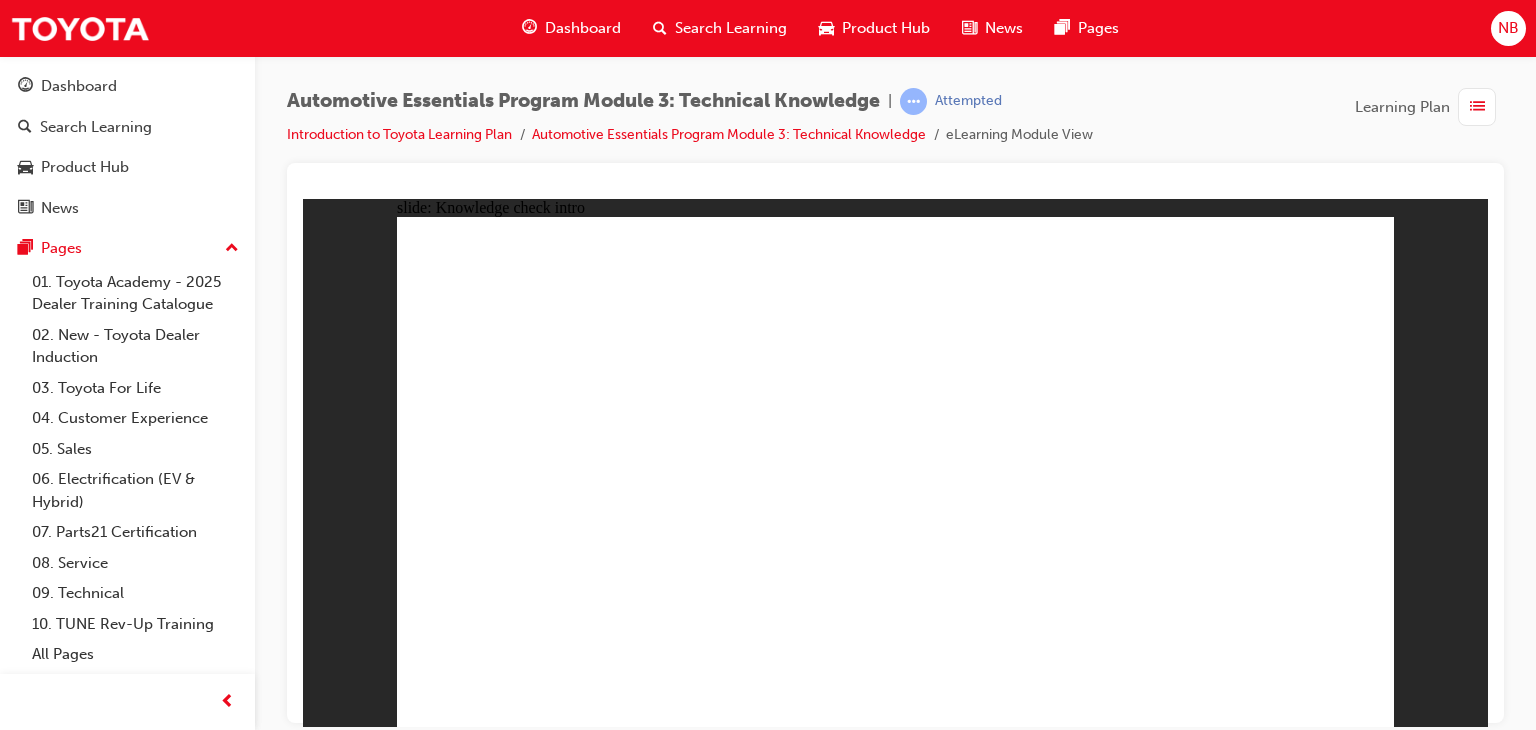 click 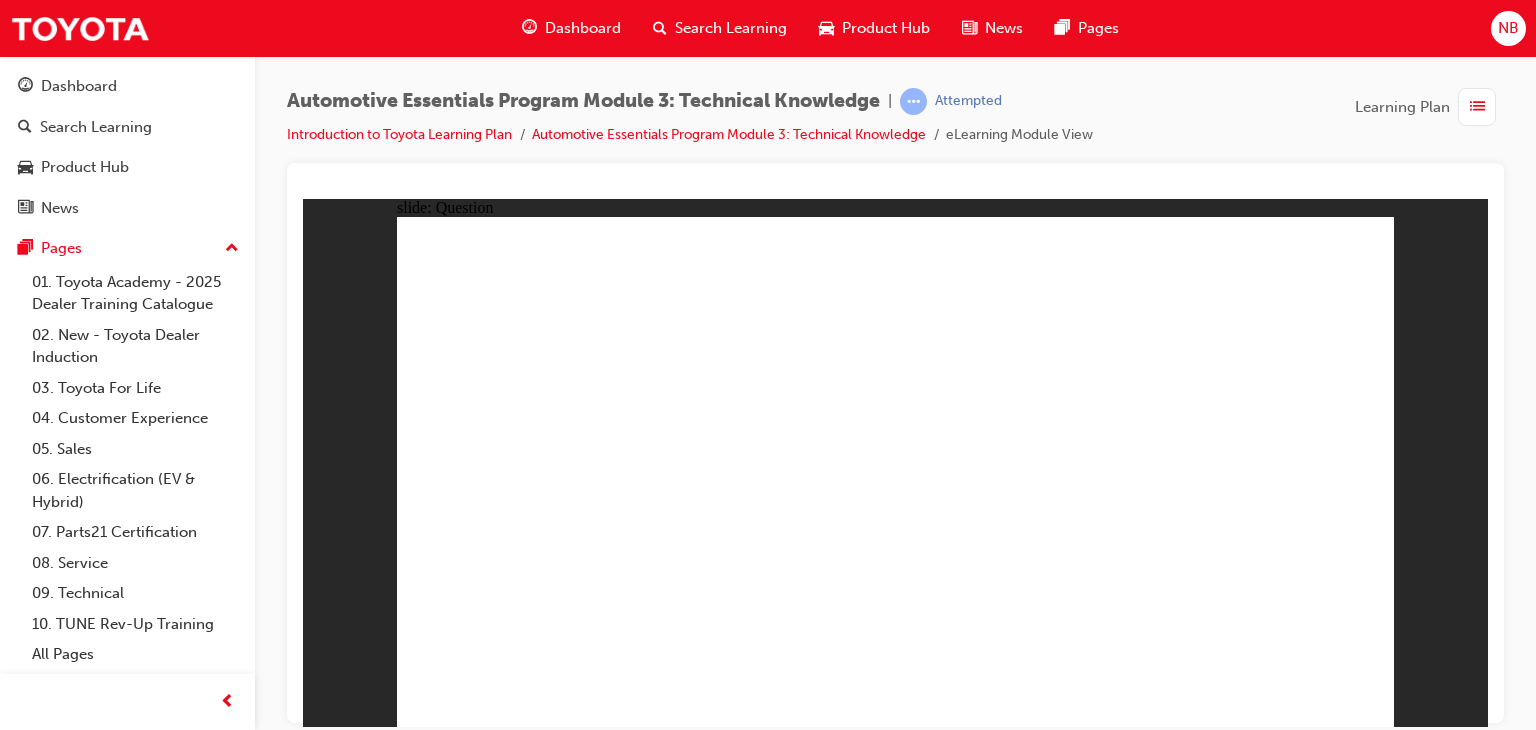 click 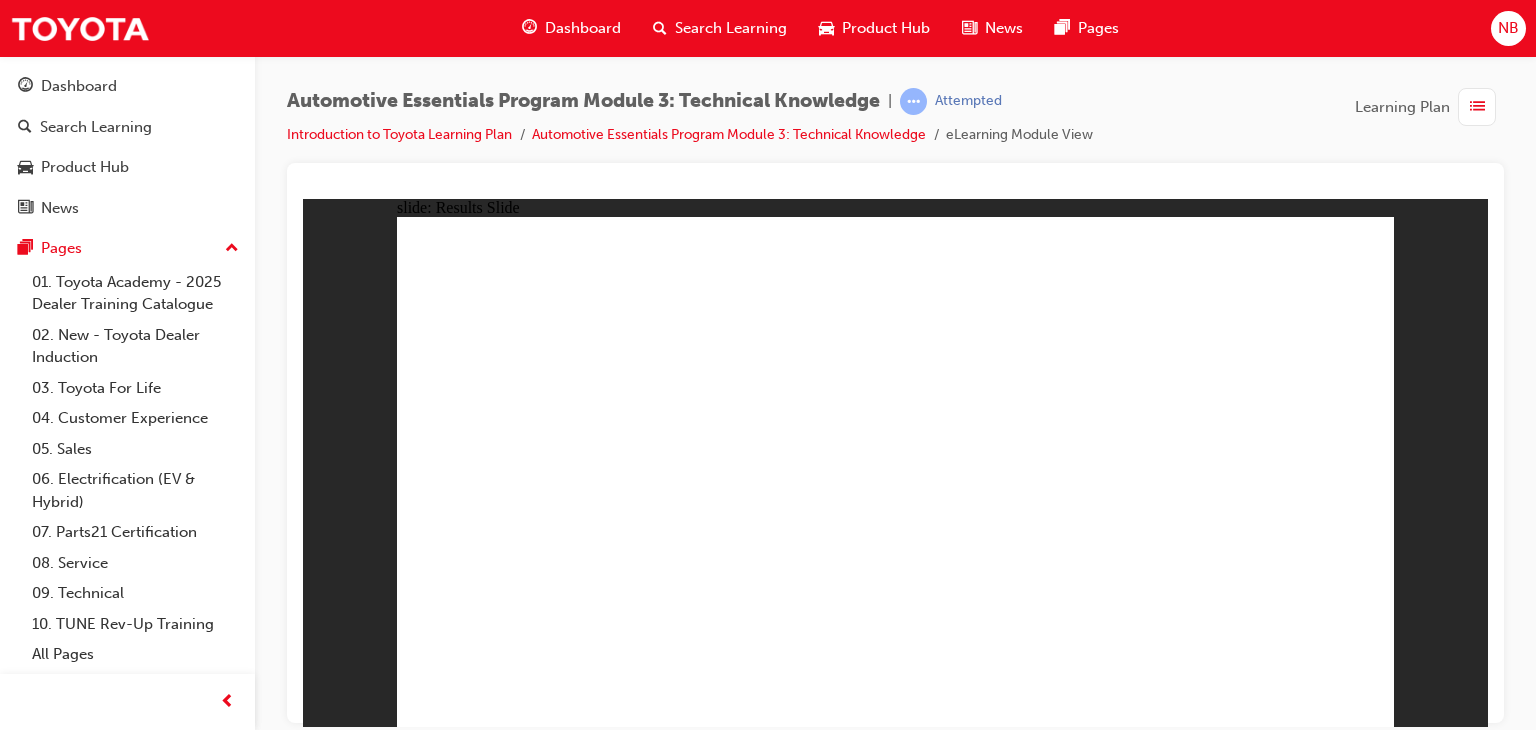 click 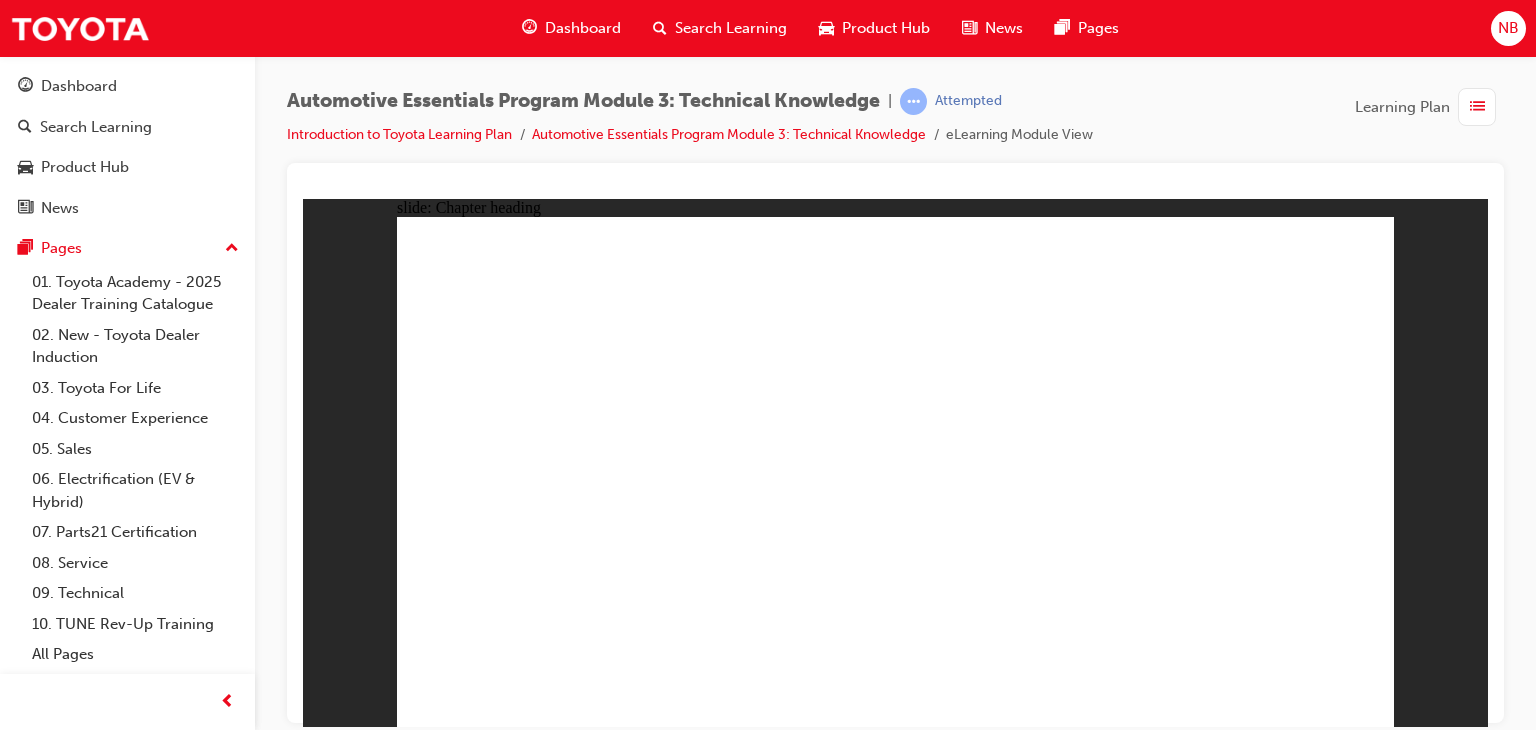 click 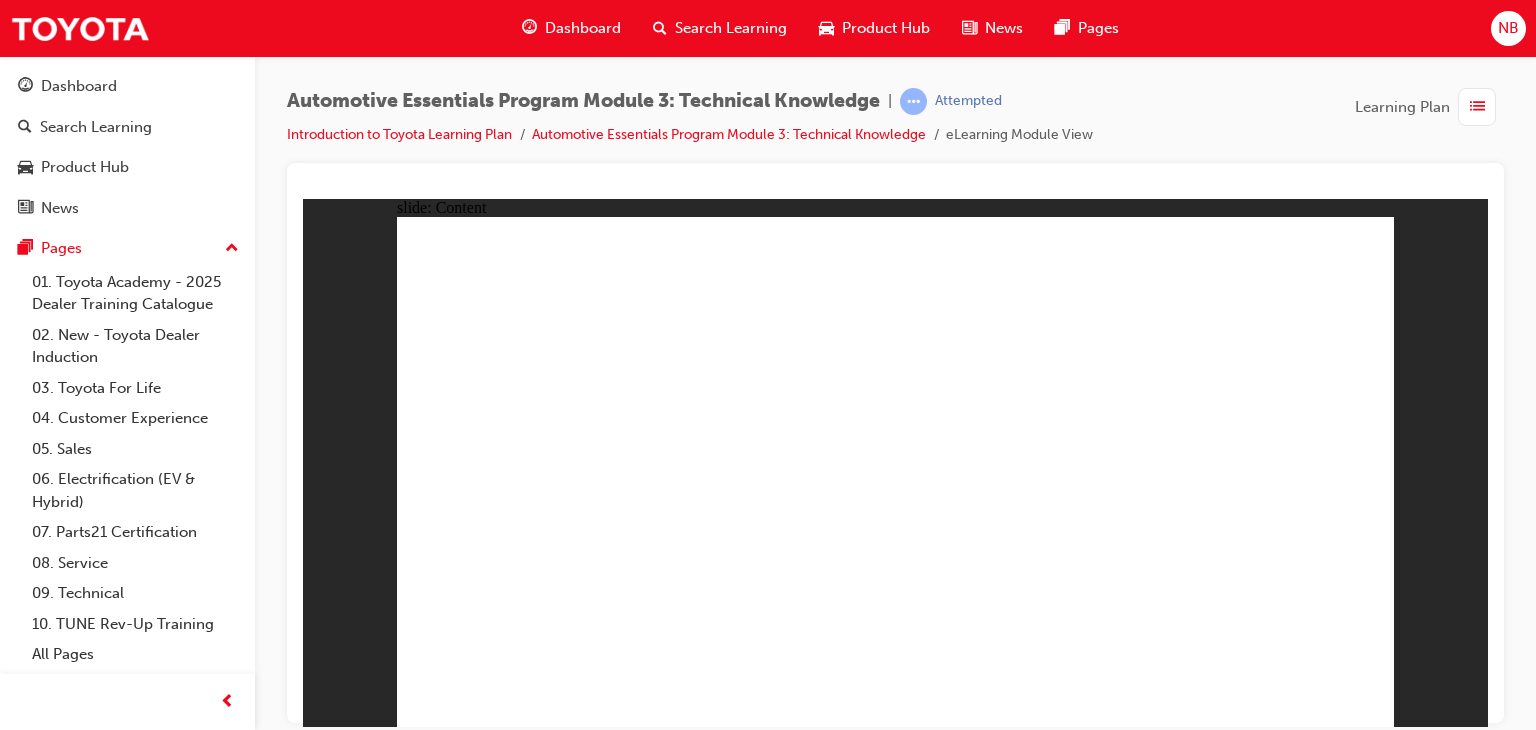 click 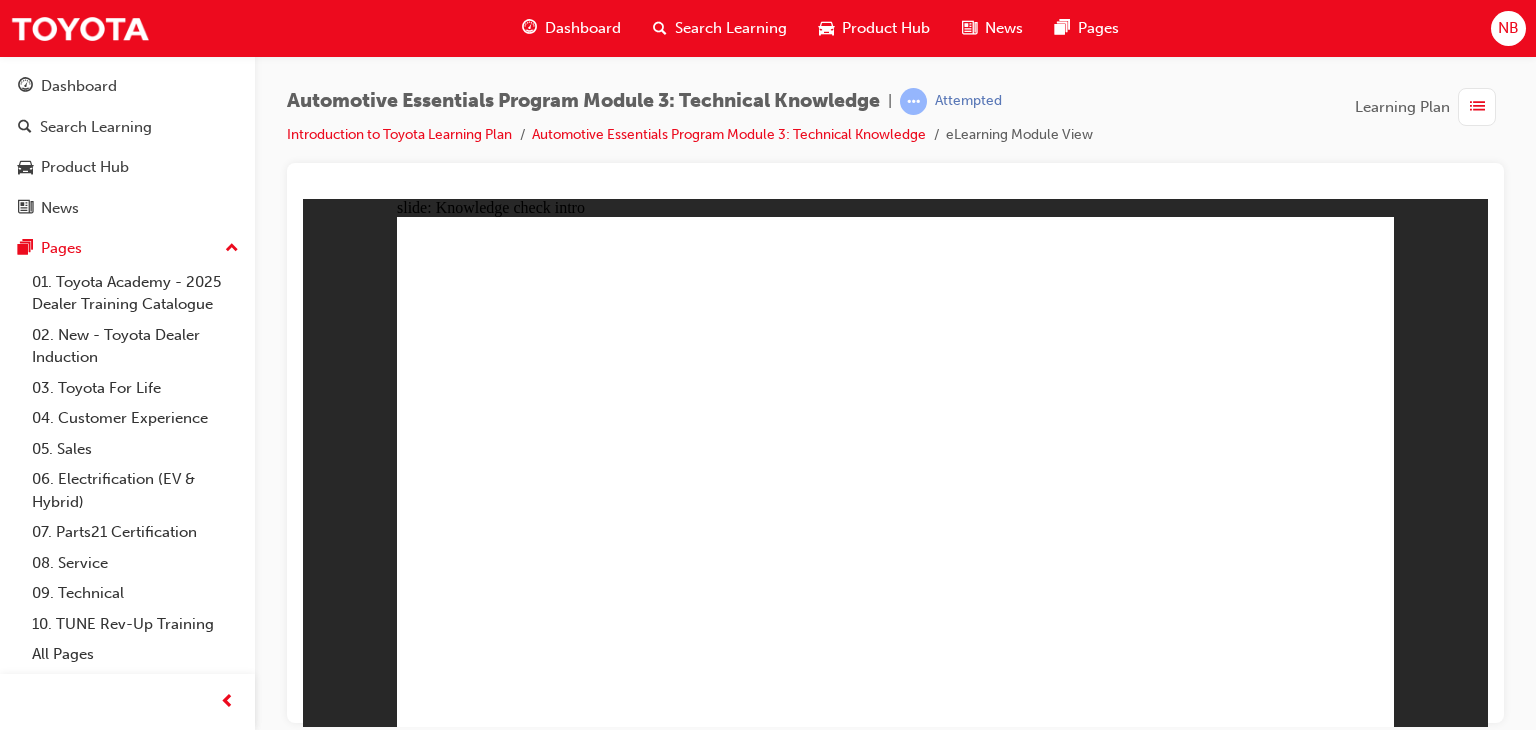 click 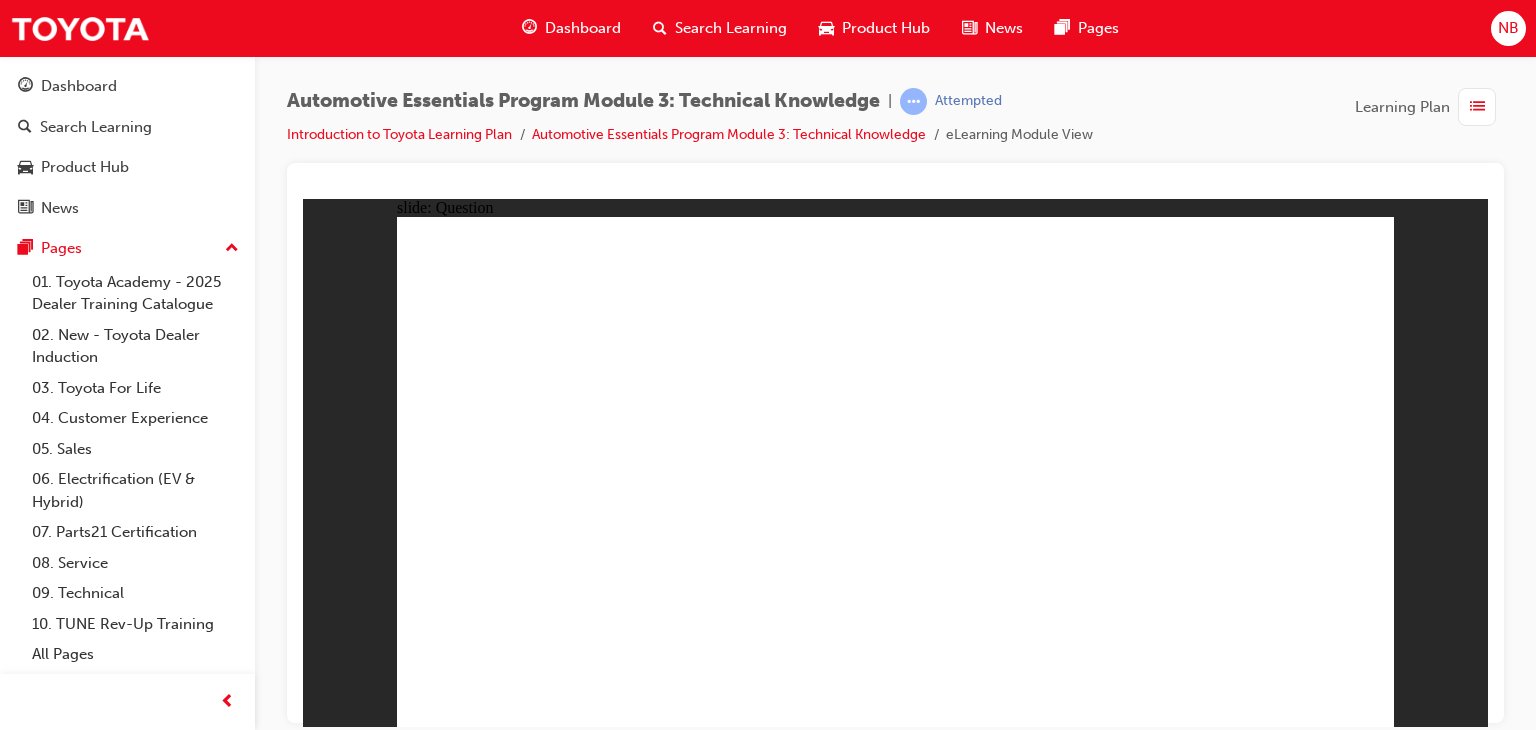 click 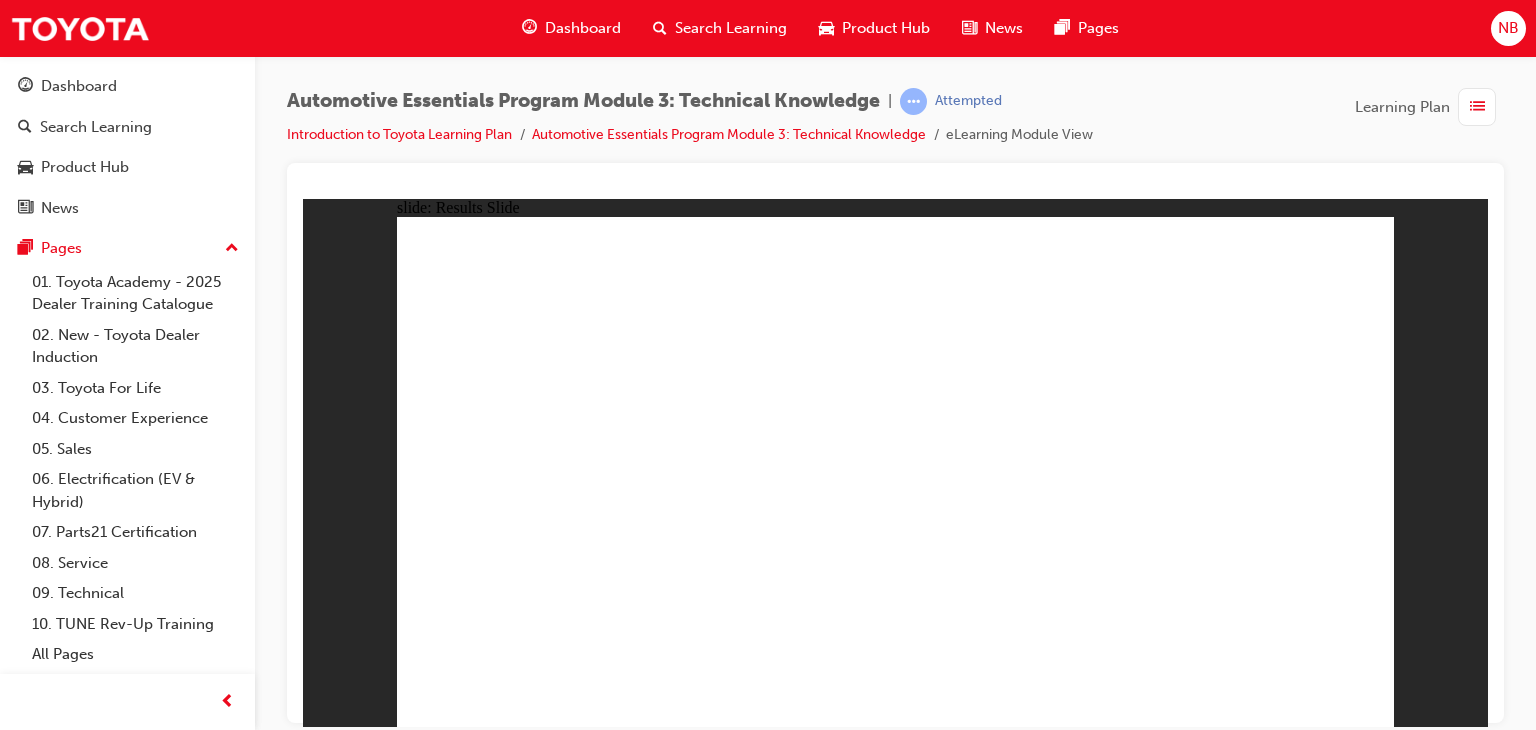 click 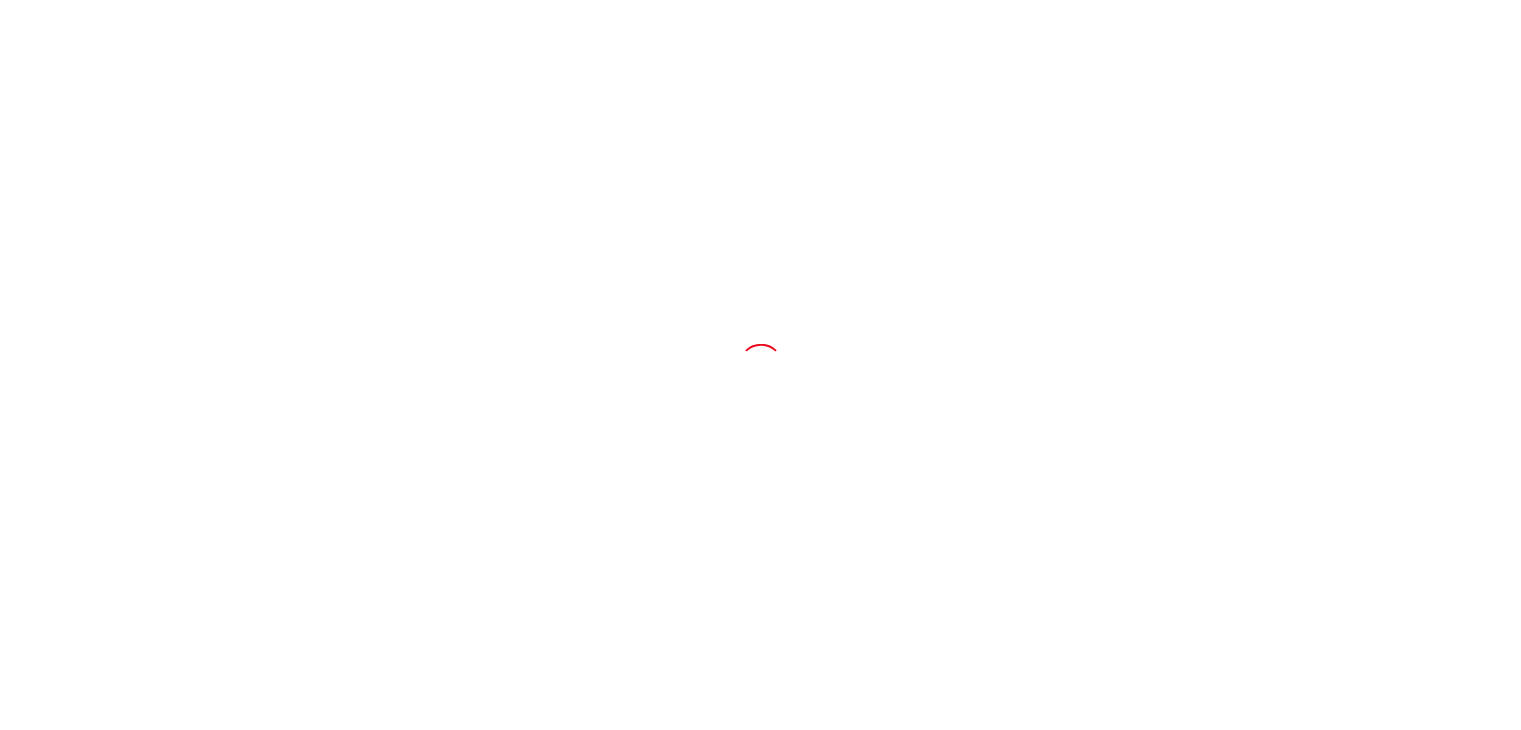 scroll, scrollTop: 0, scrollLeft: 0, axis: both 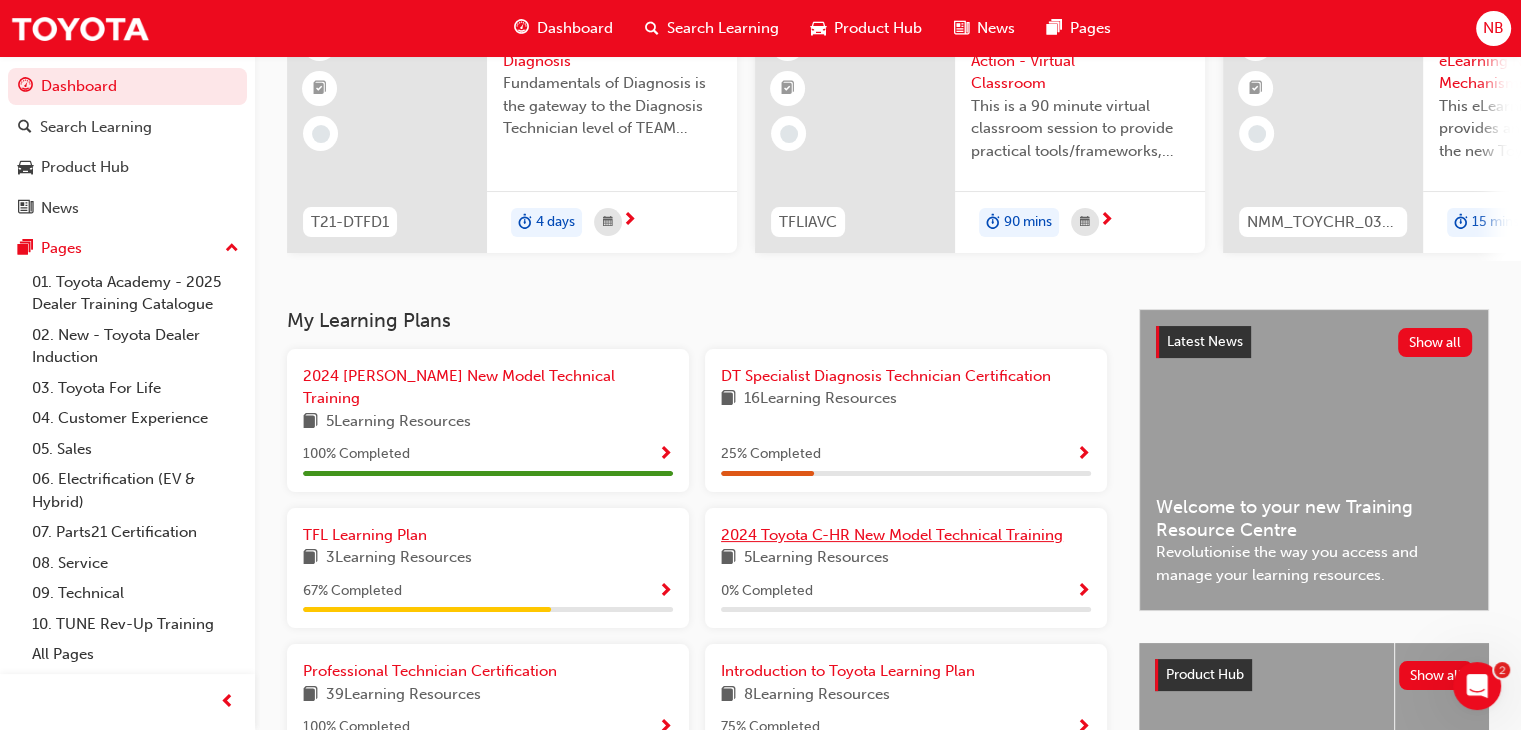 click on "2024 Toyota C-HR New Model Technical Training" at bounding box center [892, 535] 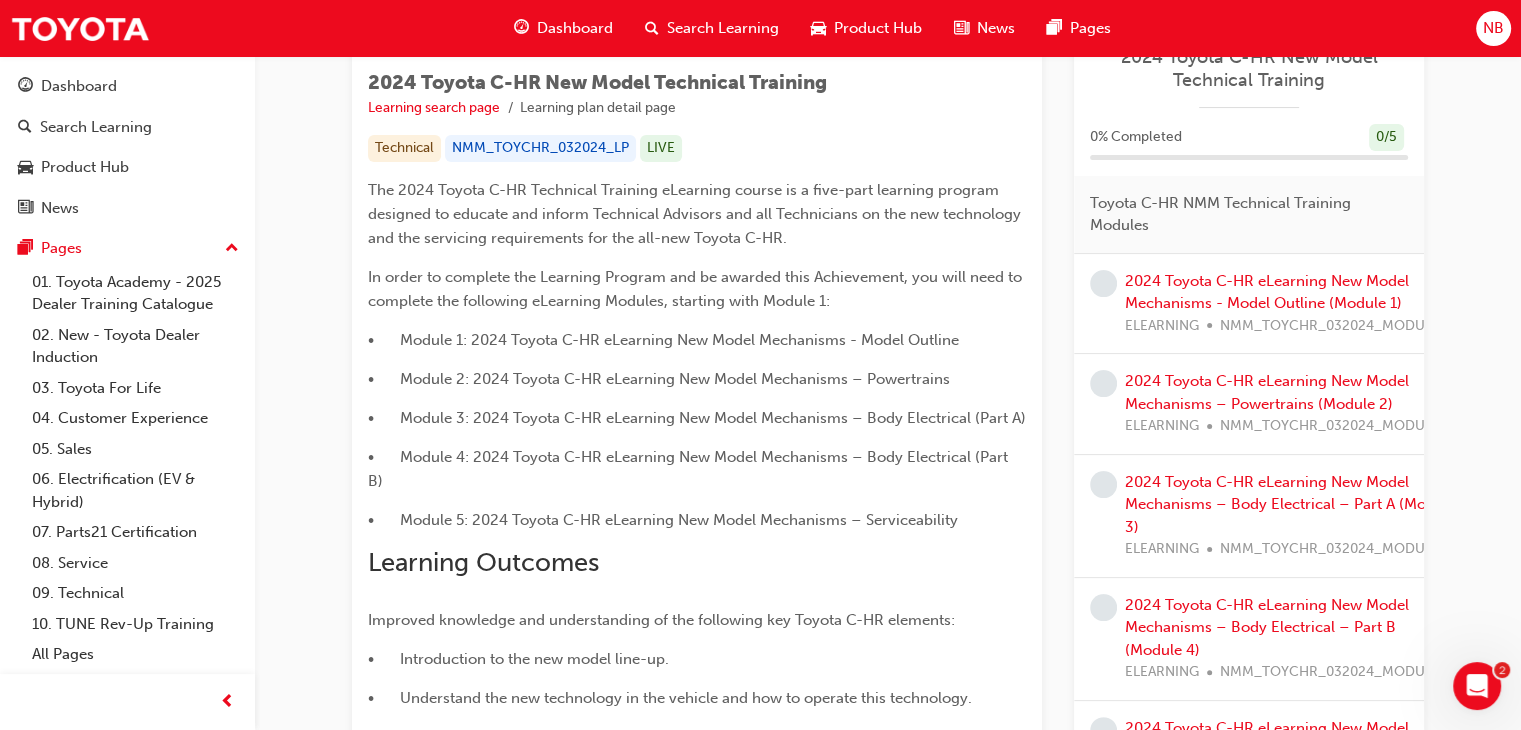 scroll, scrollTop: 400, scrollLeft: 0, axis: vertical 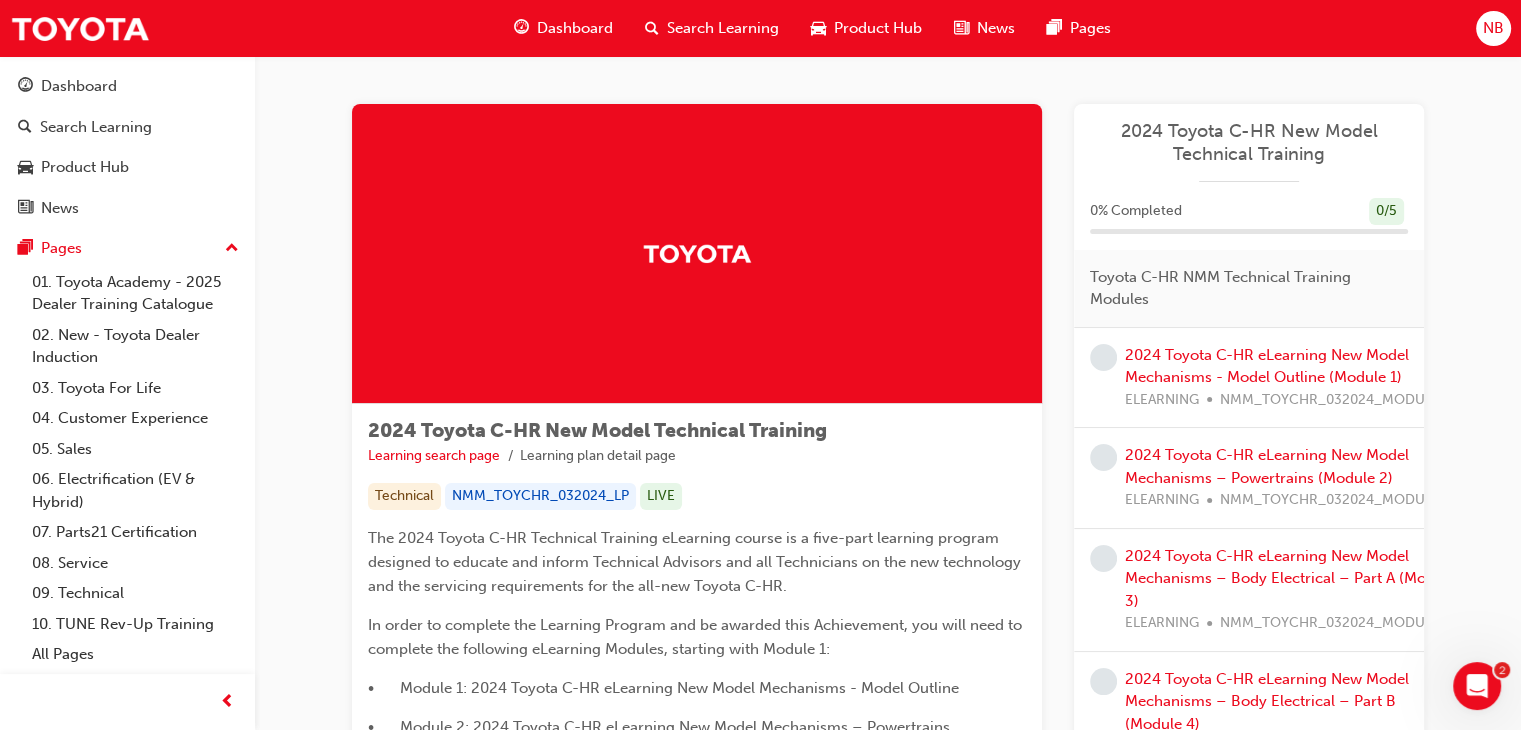 click on "Dashboard" at bounding box center (575, 28) 